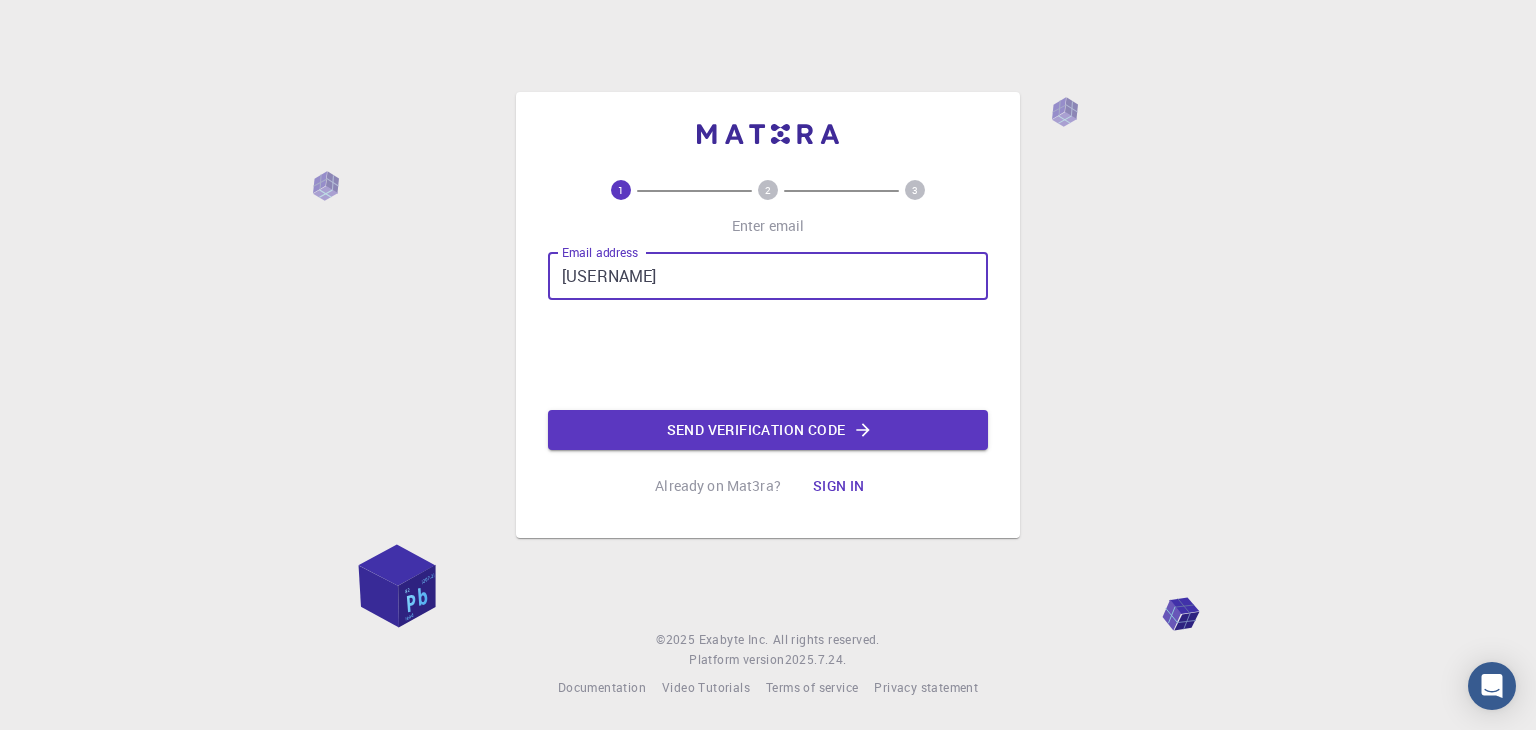 scroll, scrollTop: 0, scrollLeft: 0, axis: both 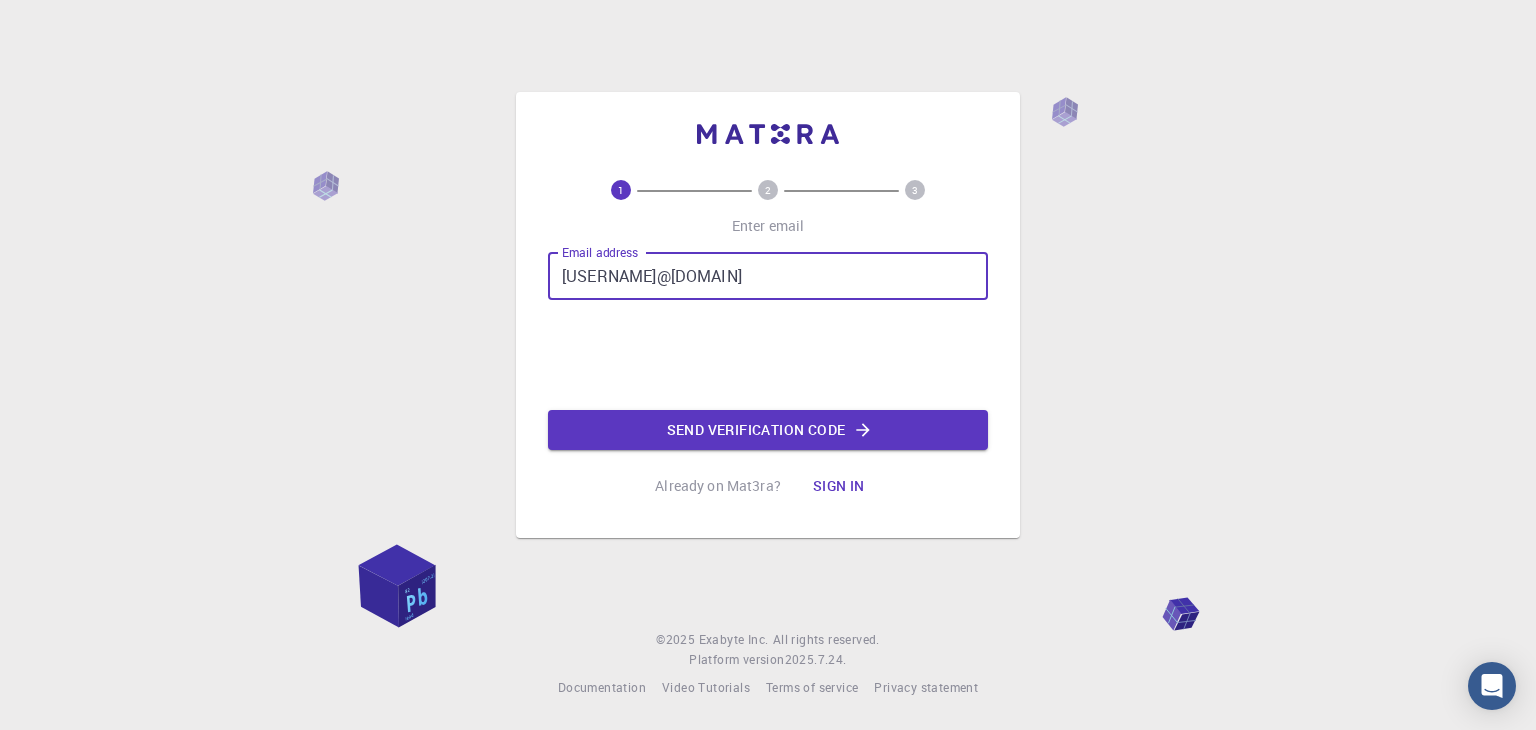 click on "[USERNAME]@[DOMAIN]" at bounding box center (768, 276) 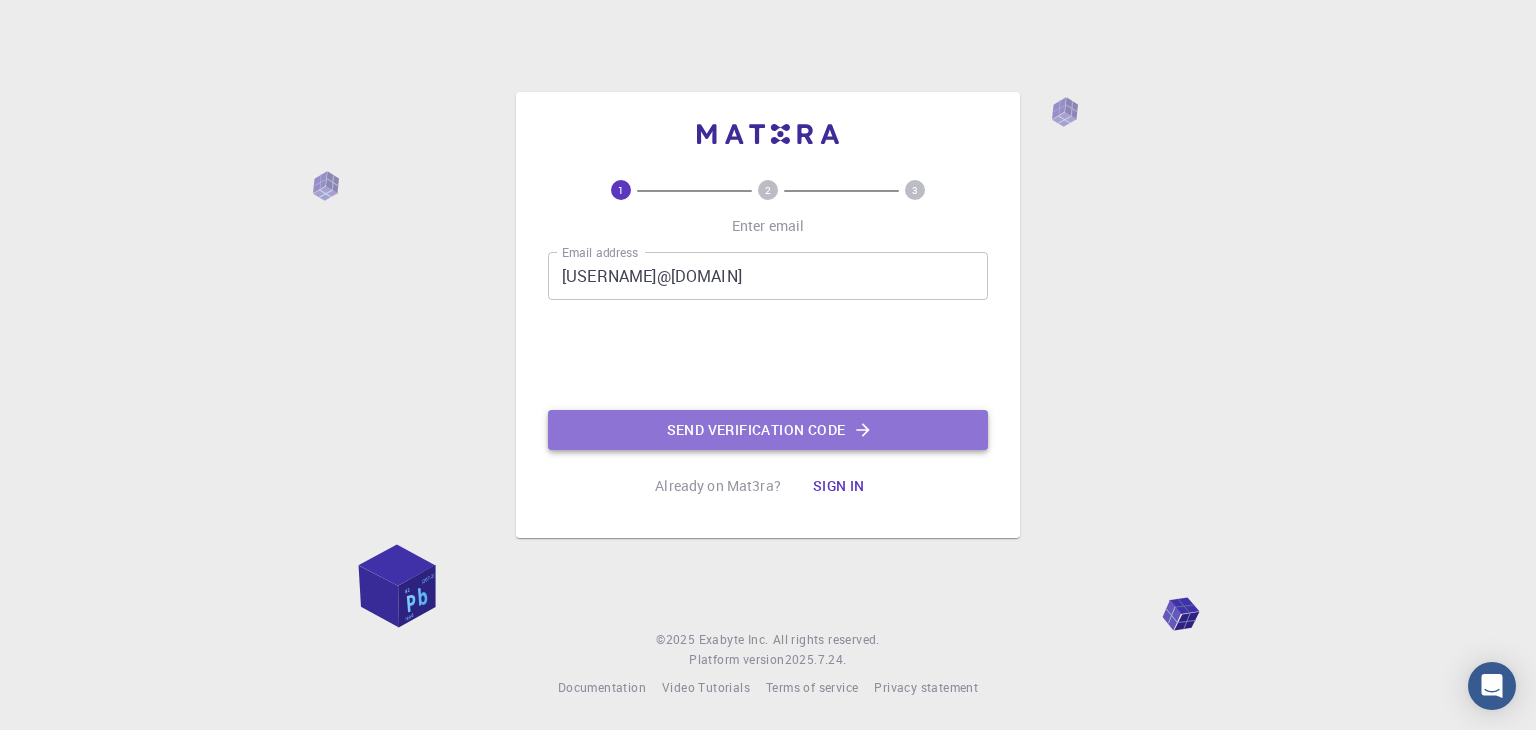 click on "Send verification code" 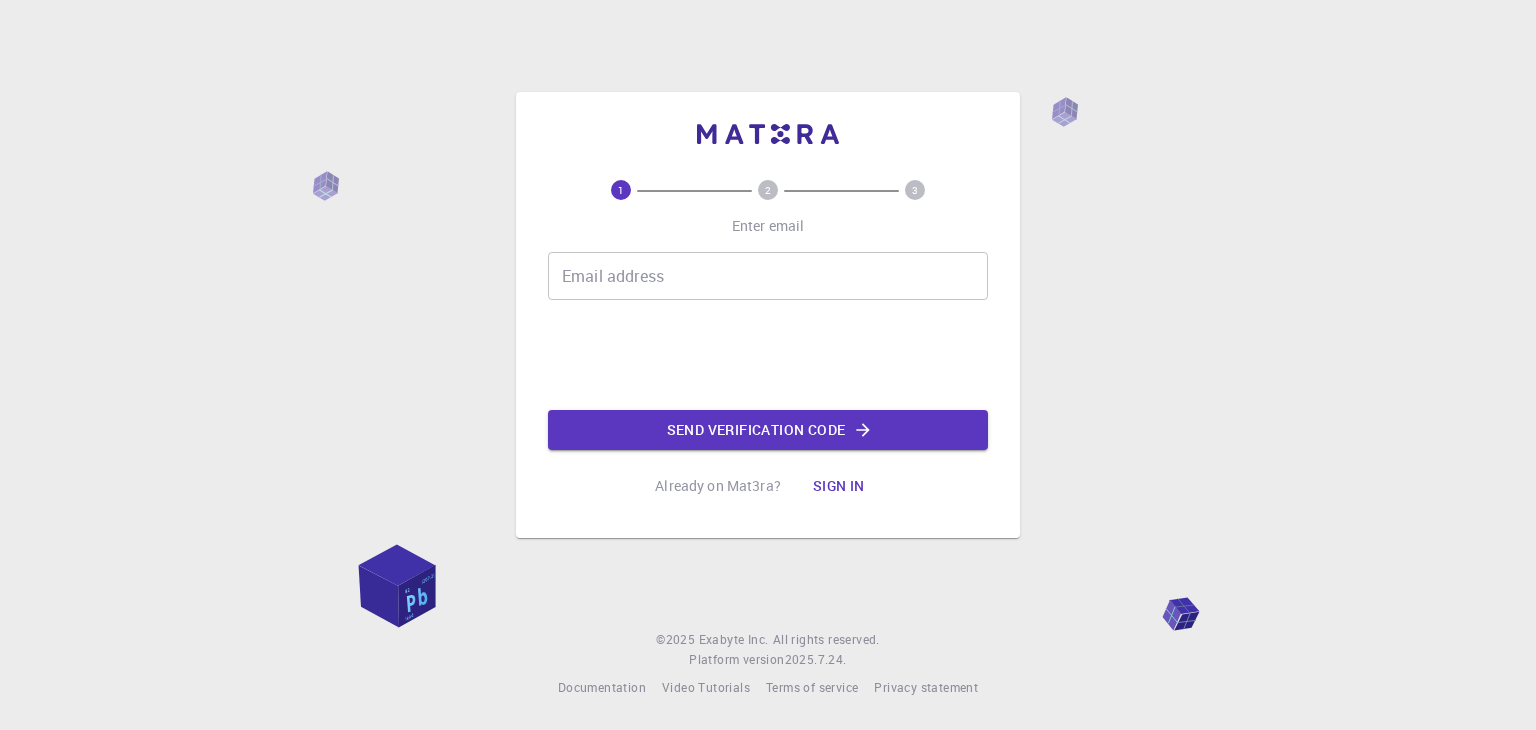 scroll, scrollTop: 0, scrollLeft: 0, axis: both 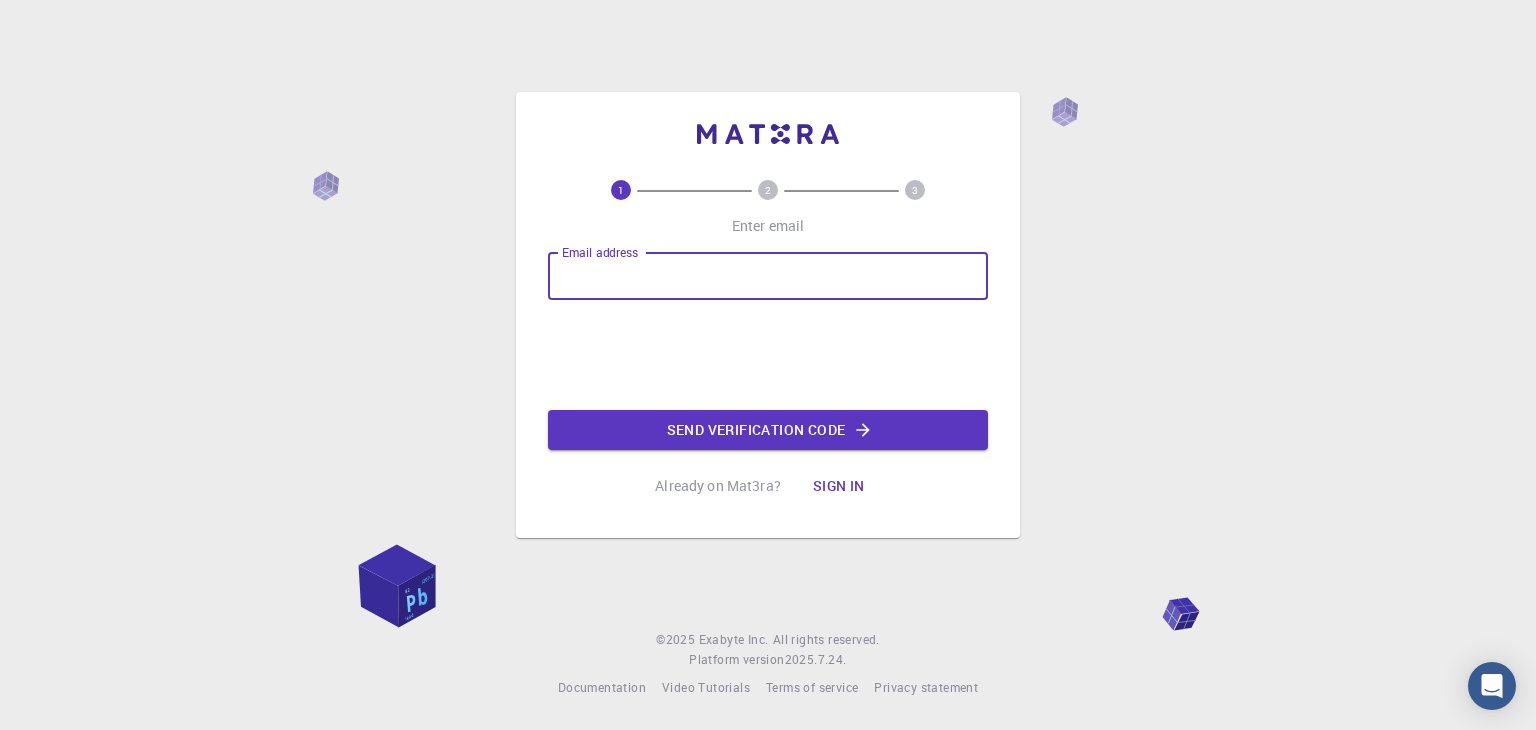 click on "Email address" at bounding box center [768, 276] 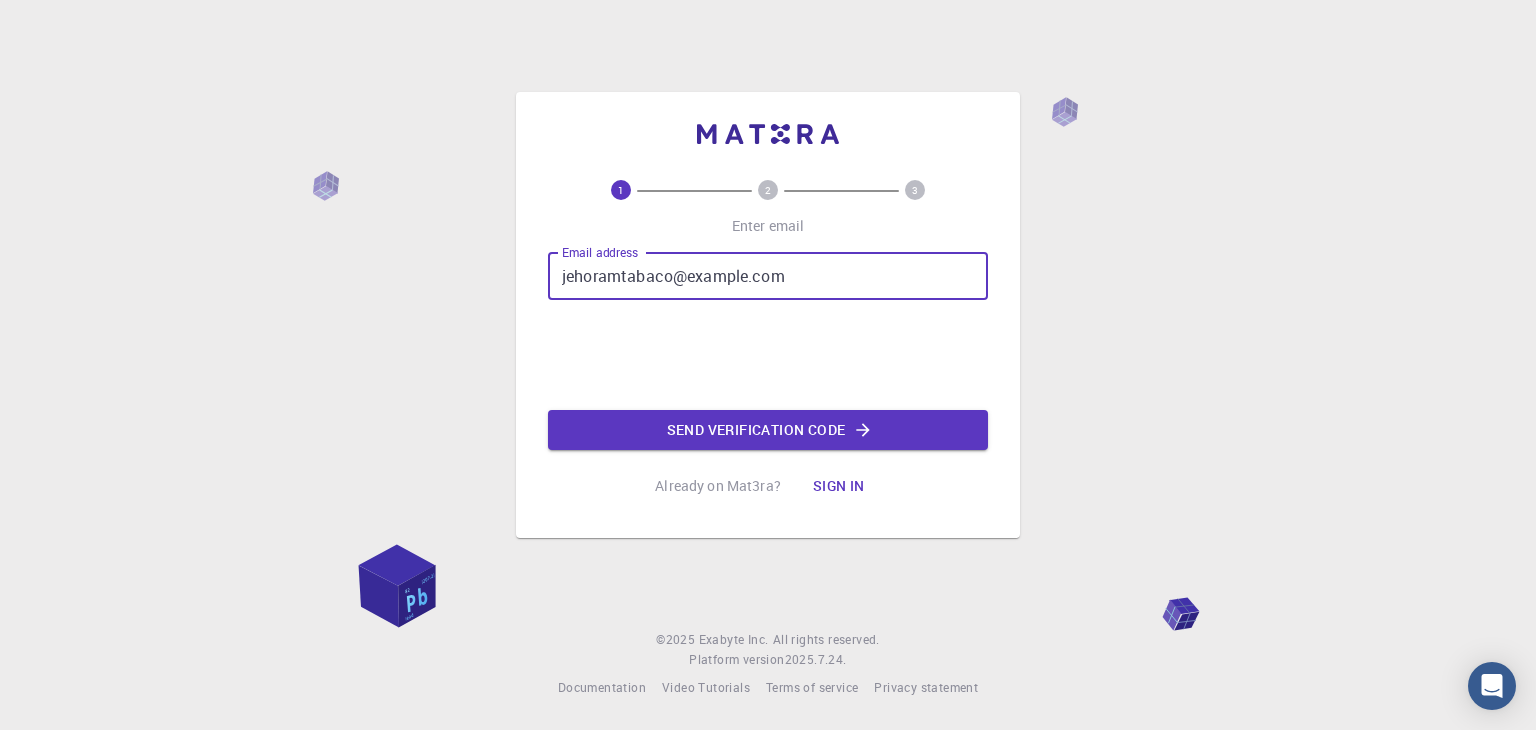 type on "jehoramtabaco@example.com" 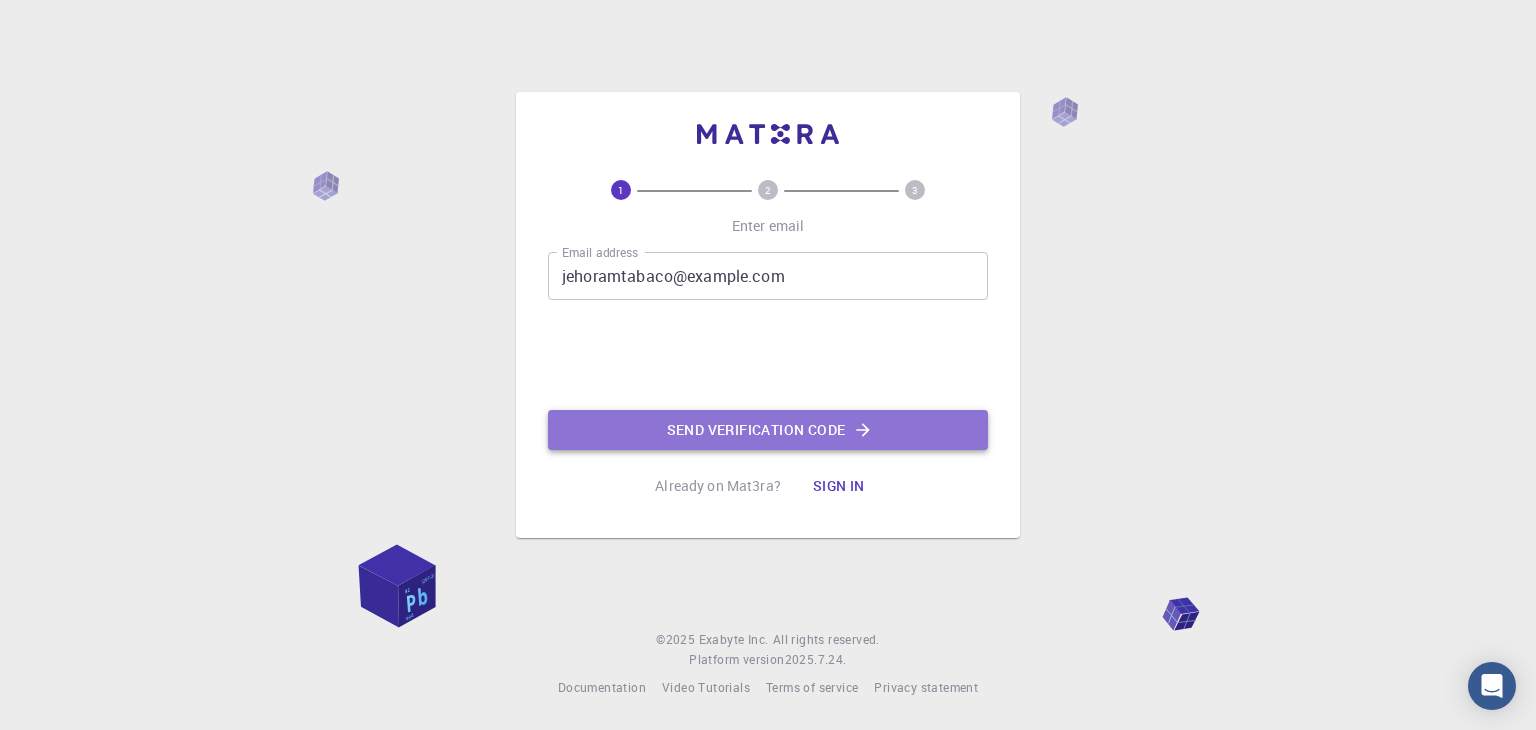 click on "Send verification code" 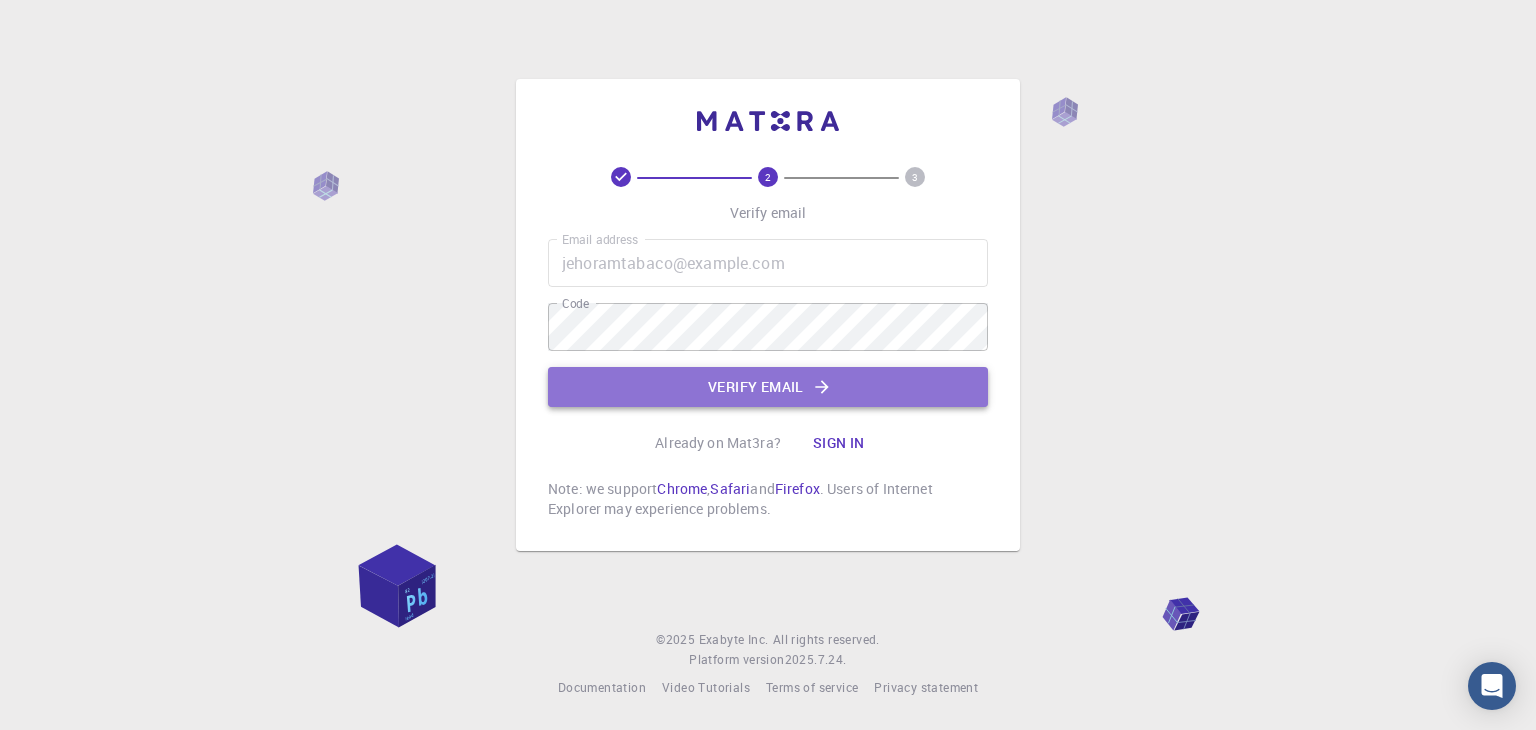 click on "Verify email" 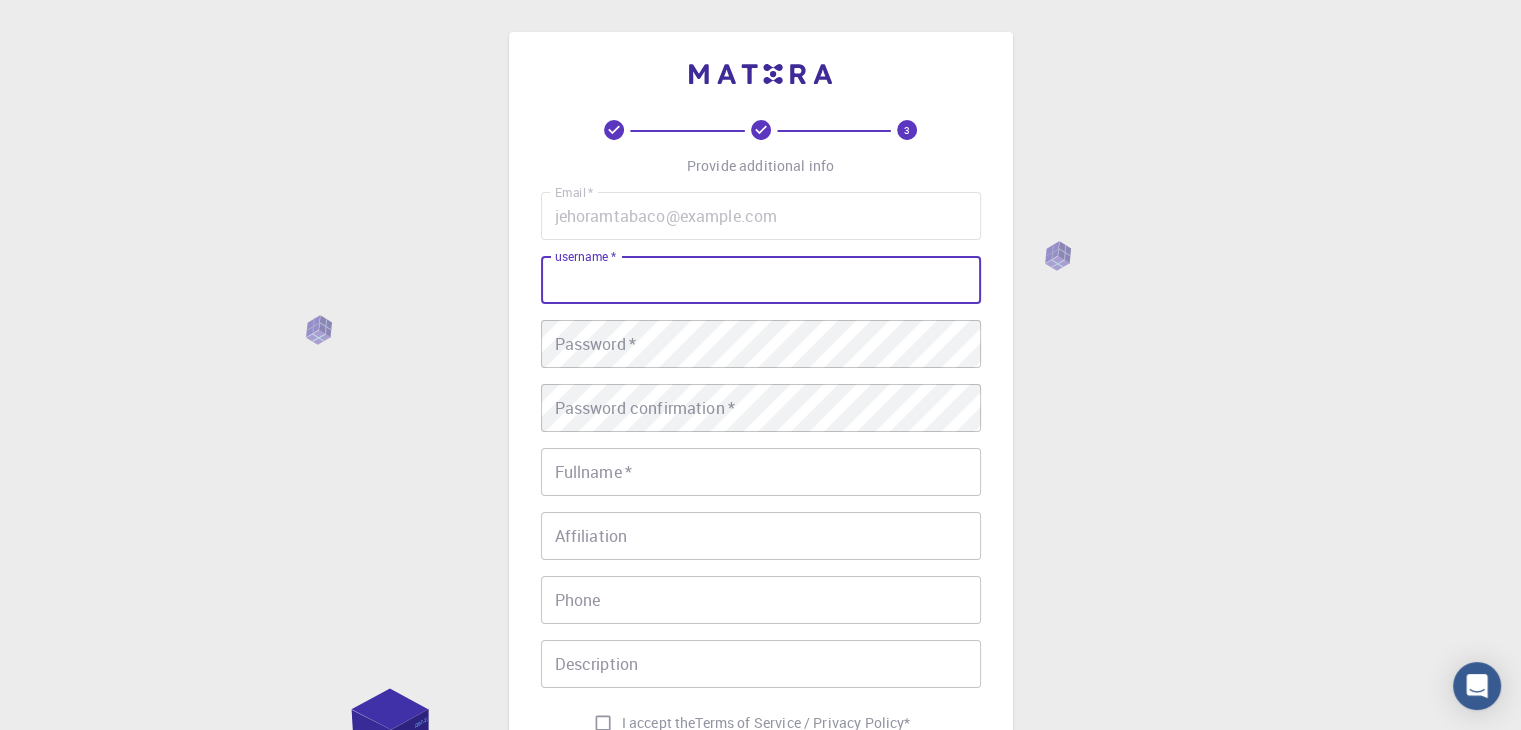 click on "username   * username   *" at bounding box center [761, 280] 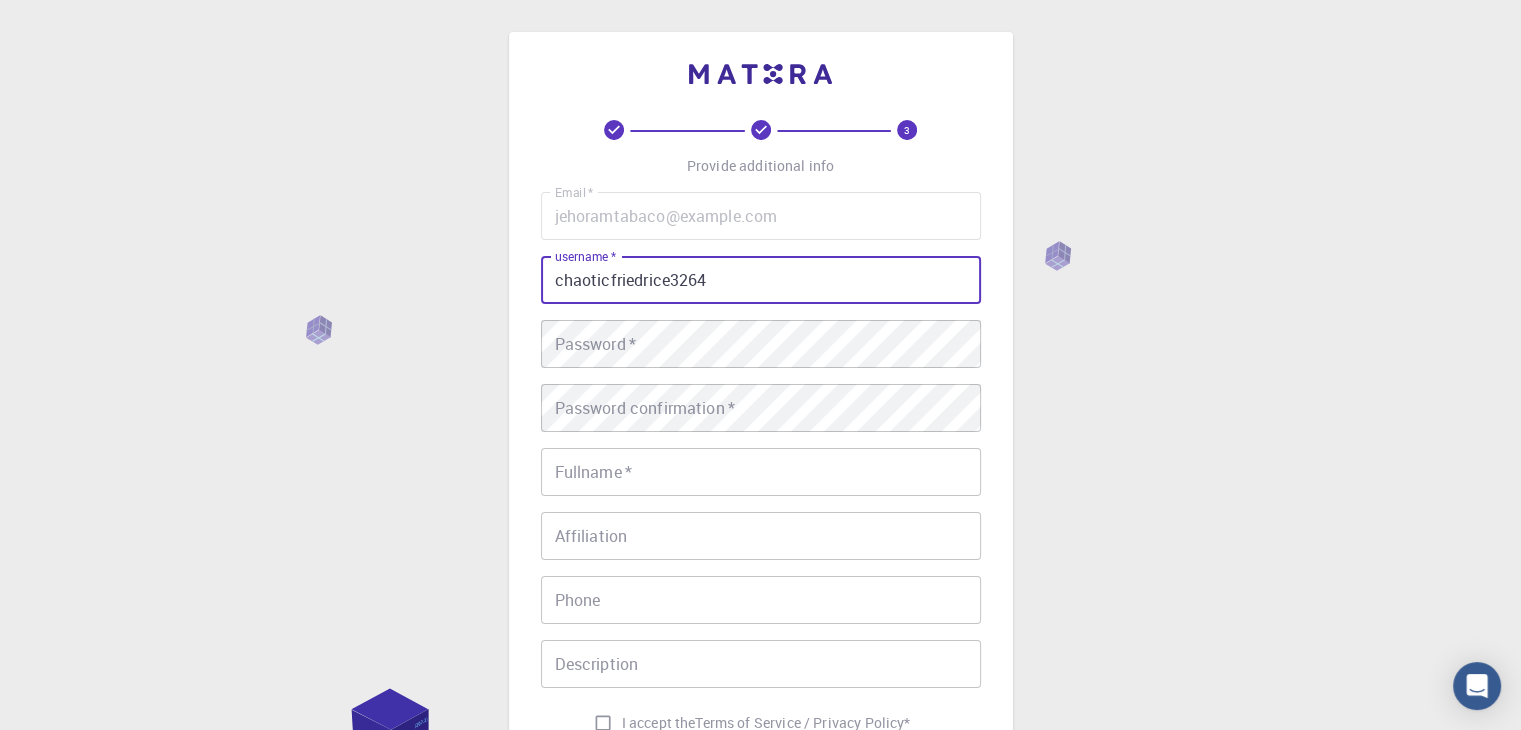 type on "chaoticfriedrice3264" 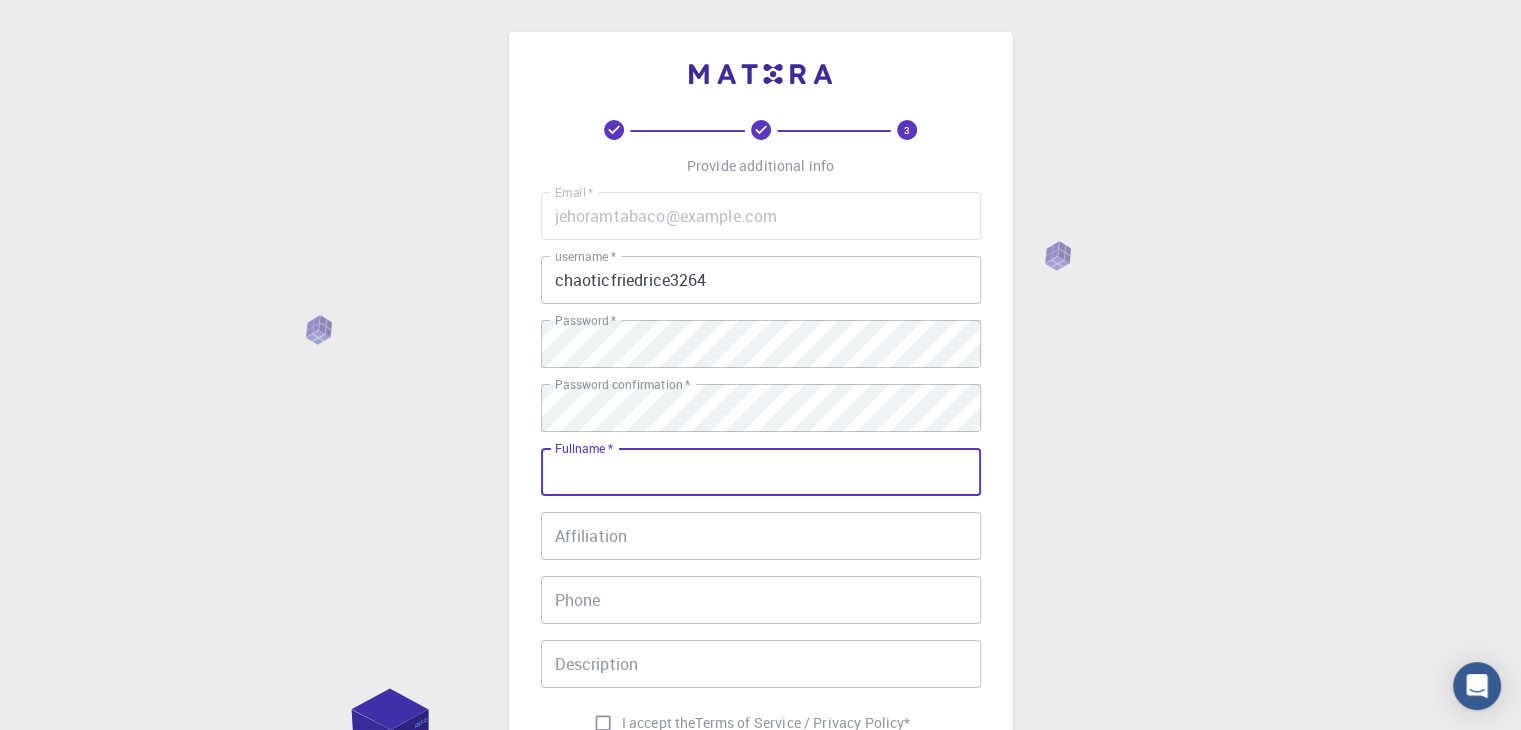click on "Fullname   *" at bounding box center [761, 472] 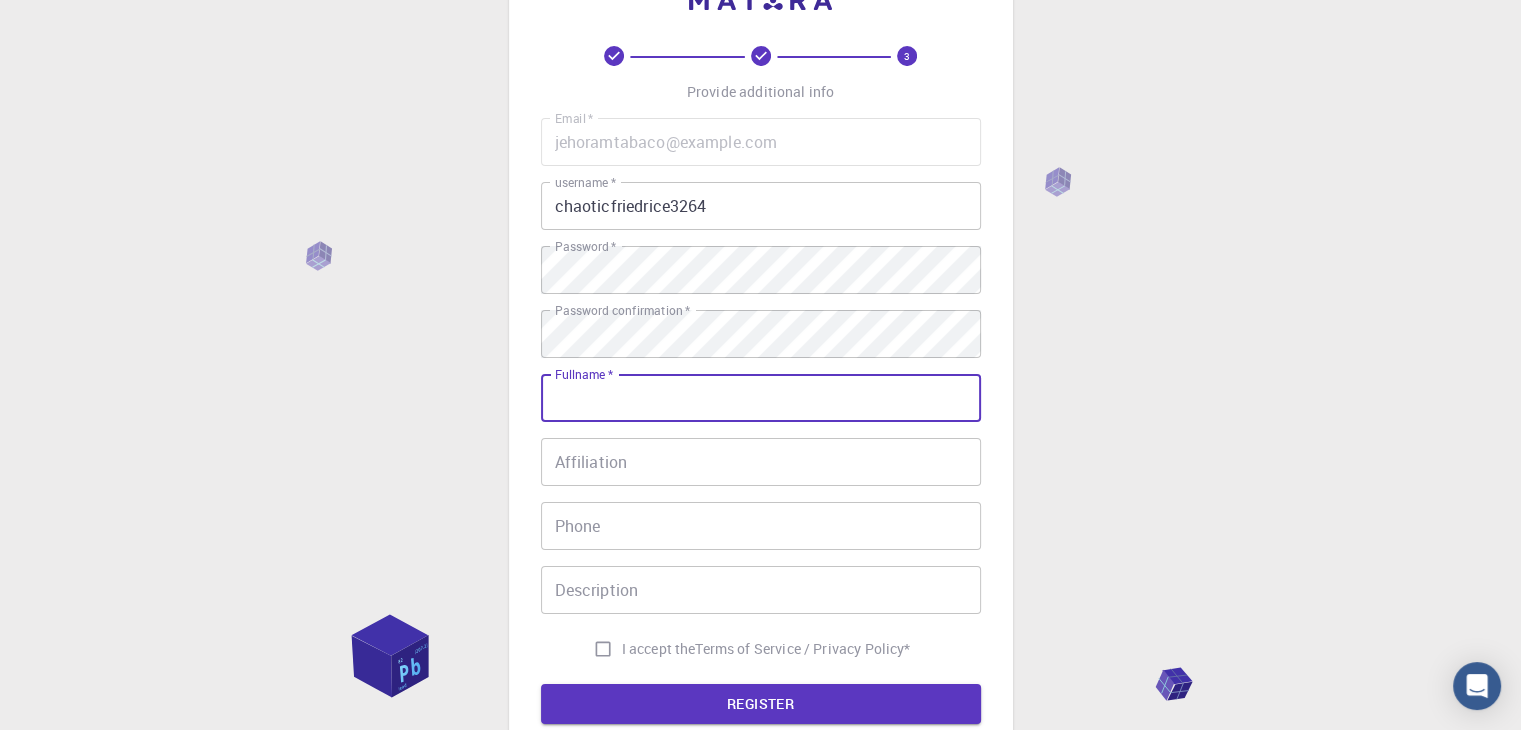 scroll, scrollTop: 84, scrollLeft: 0, axis: vertical 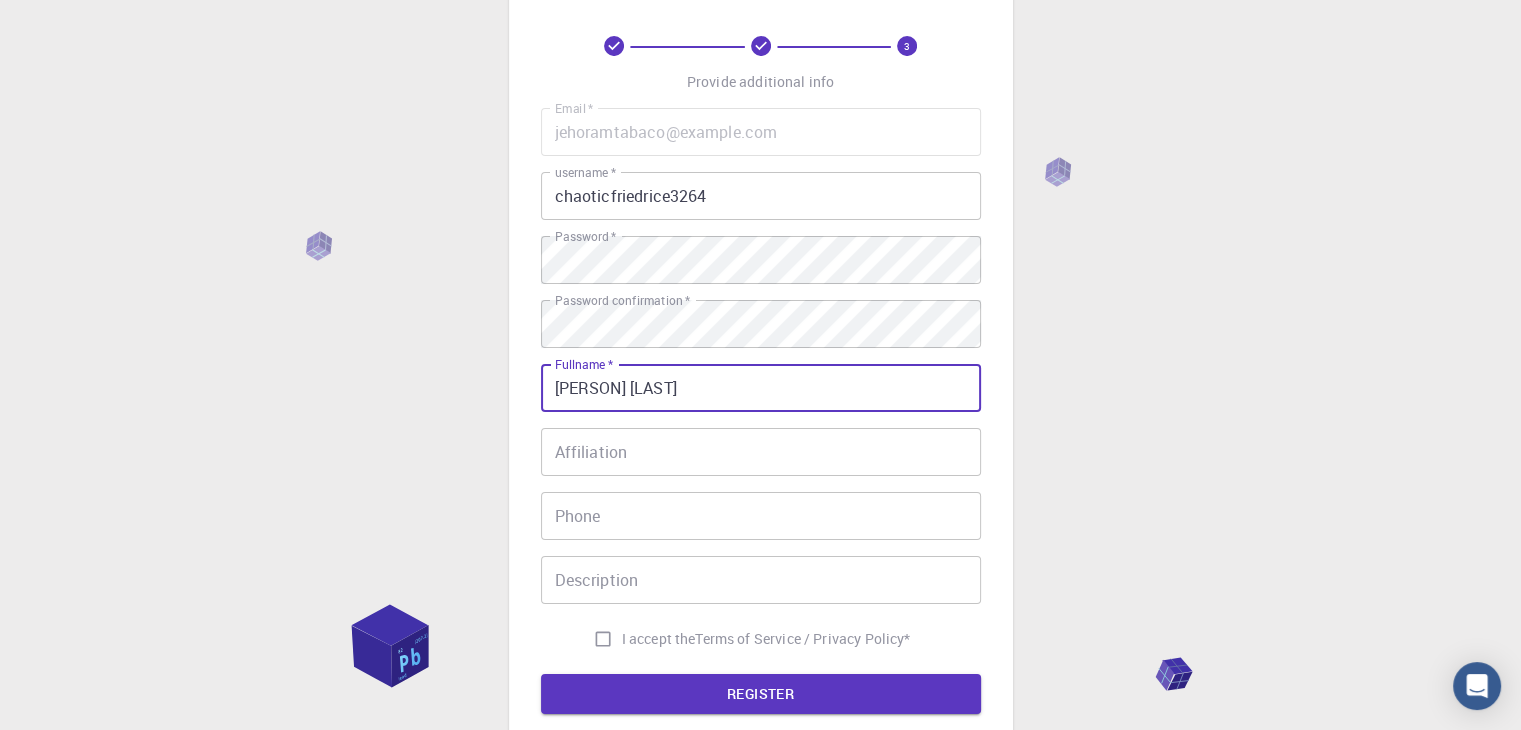 type on "[PERSON] [LAST]" 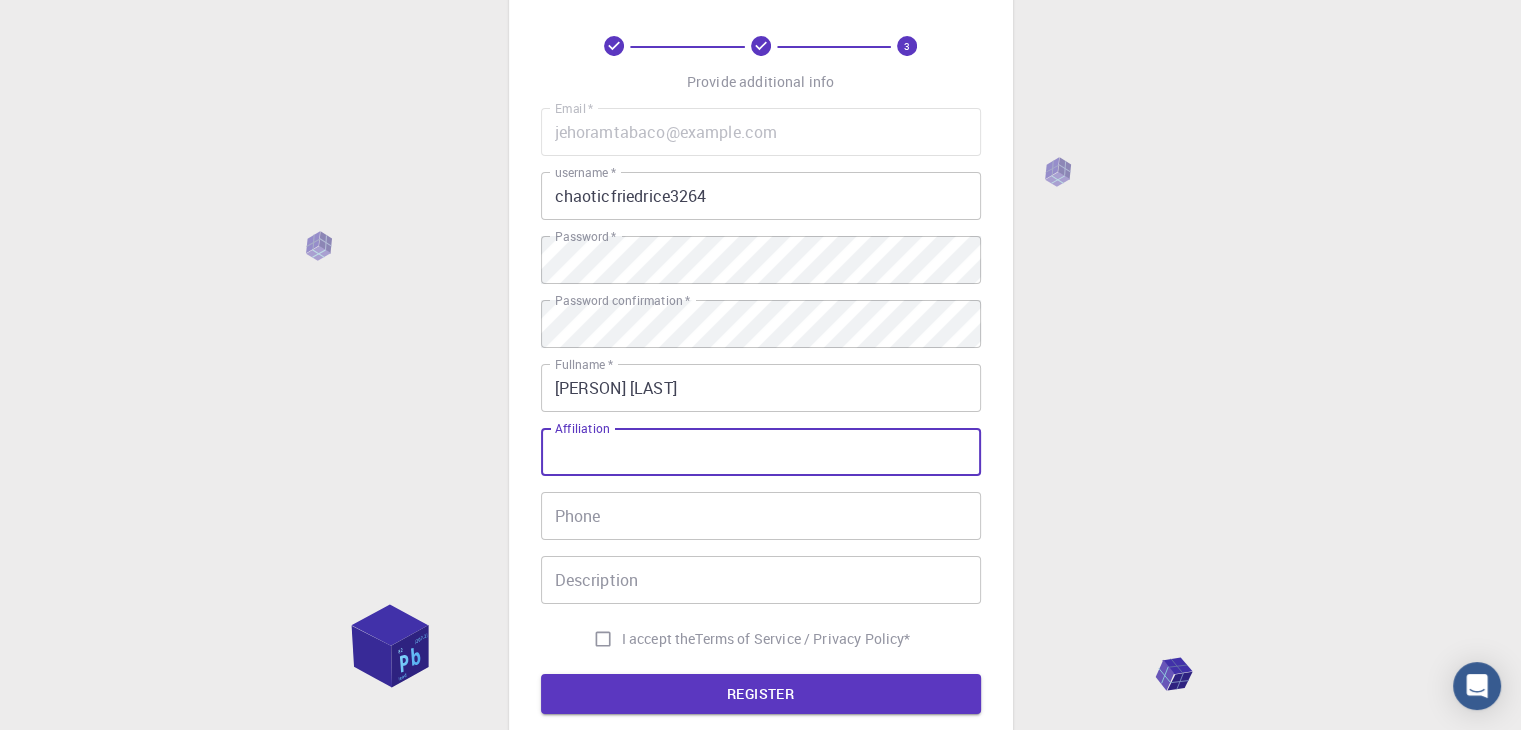 click on "Affiliation" at bounding box center (761, 452) 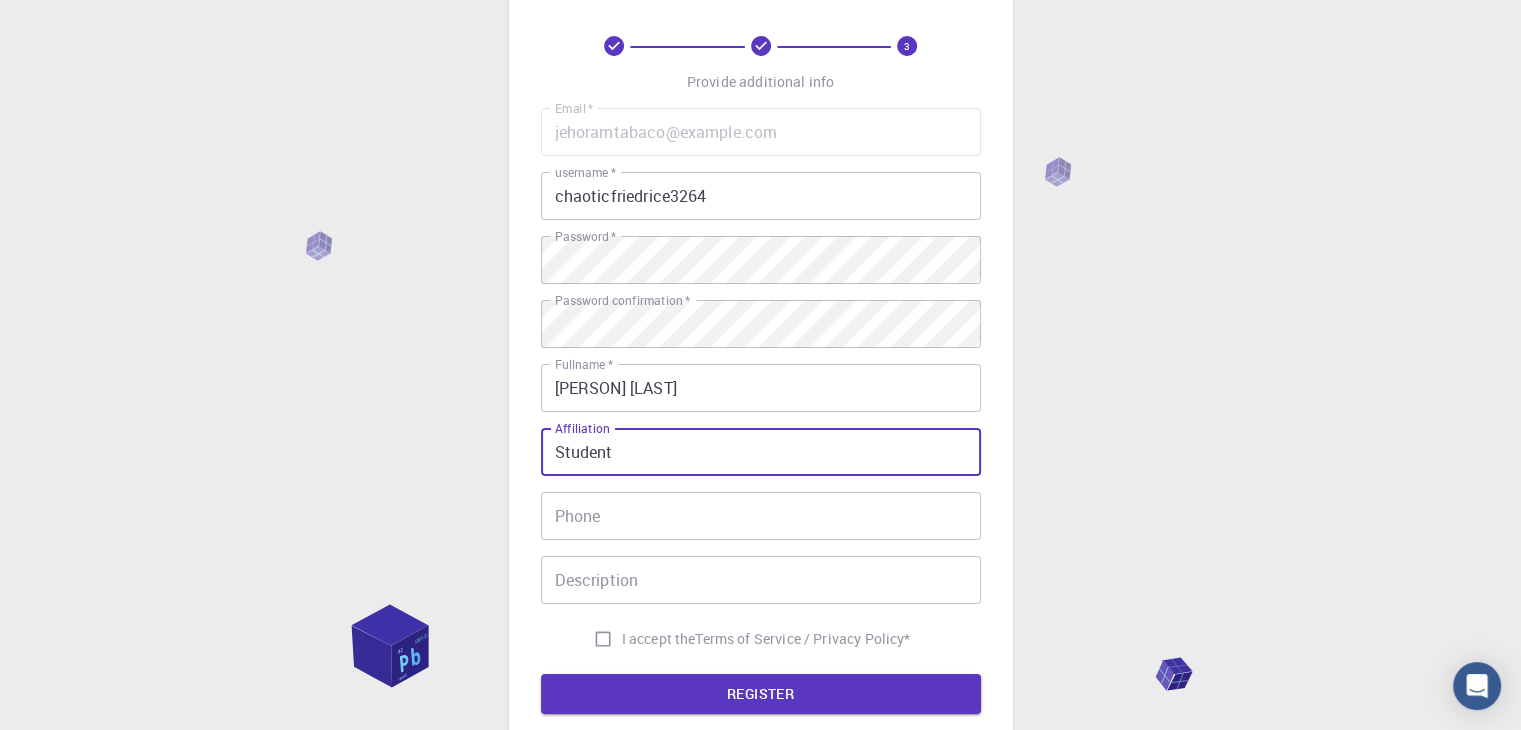 type on "Student" 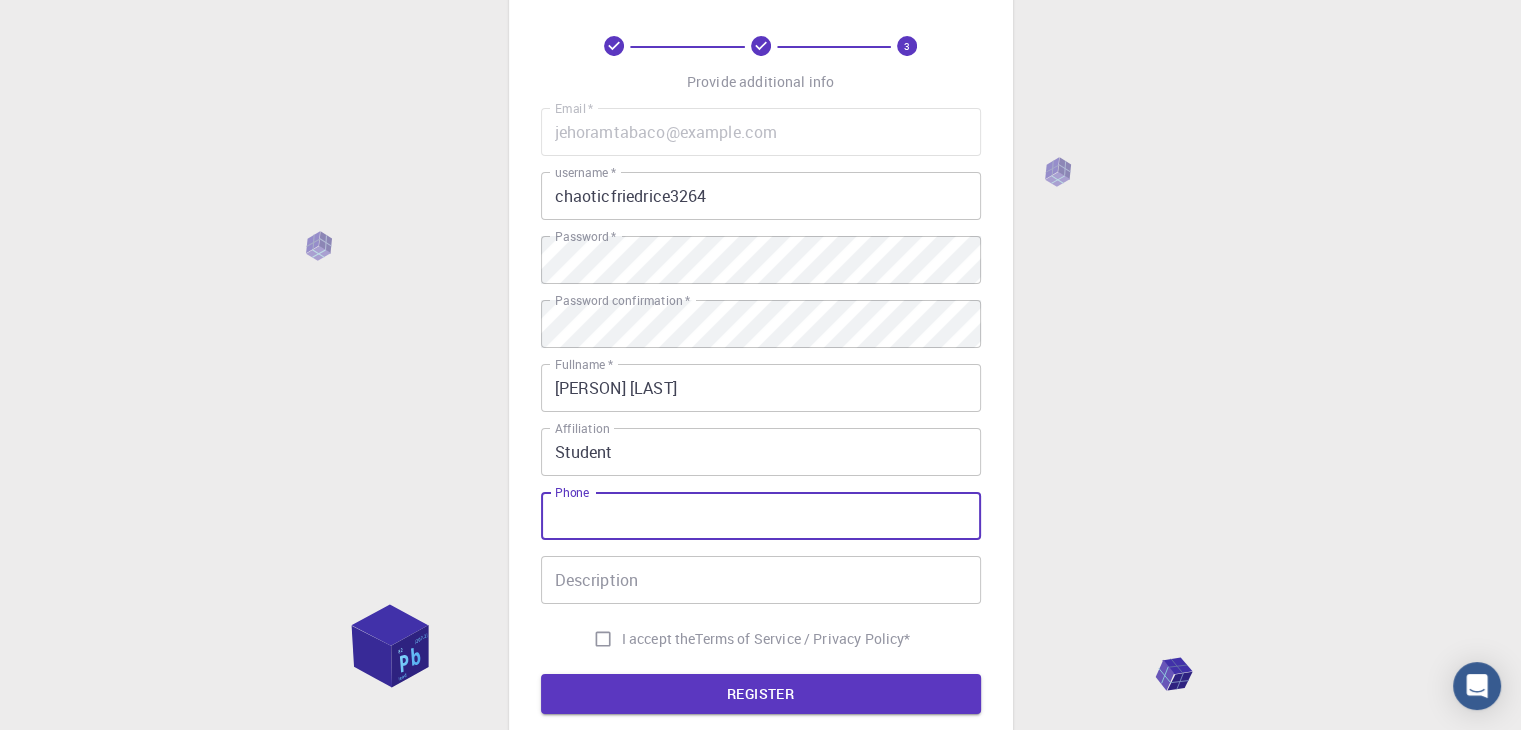 click on "Phone" at bounding box center (761, 516) 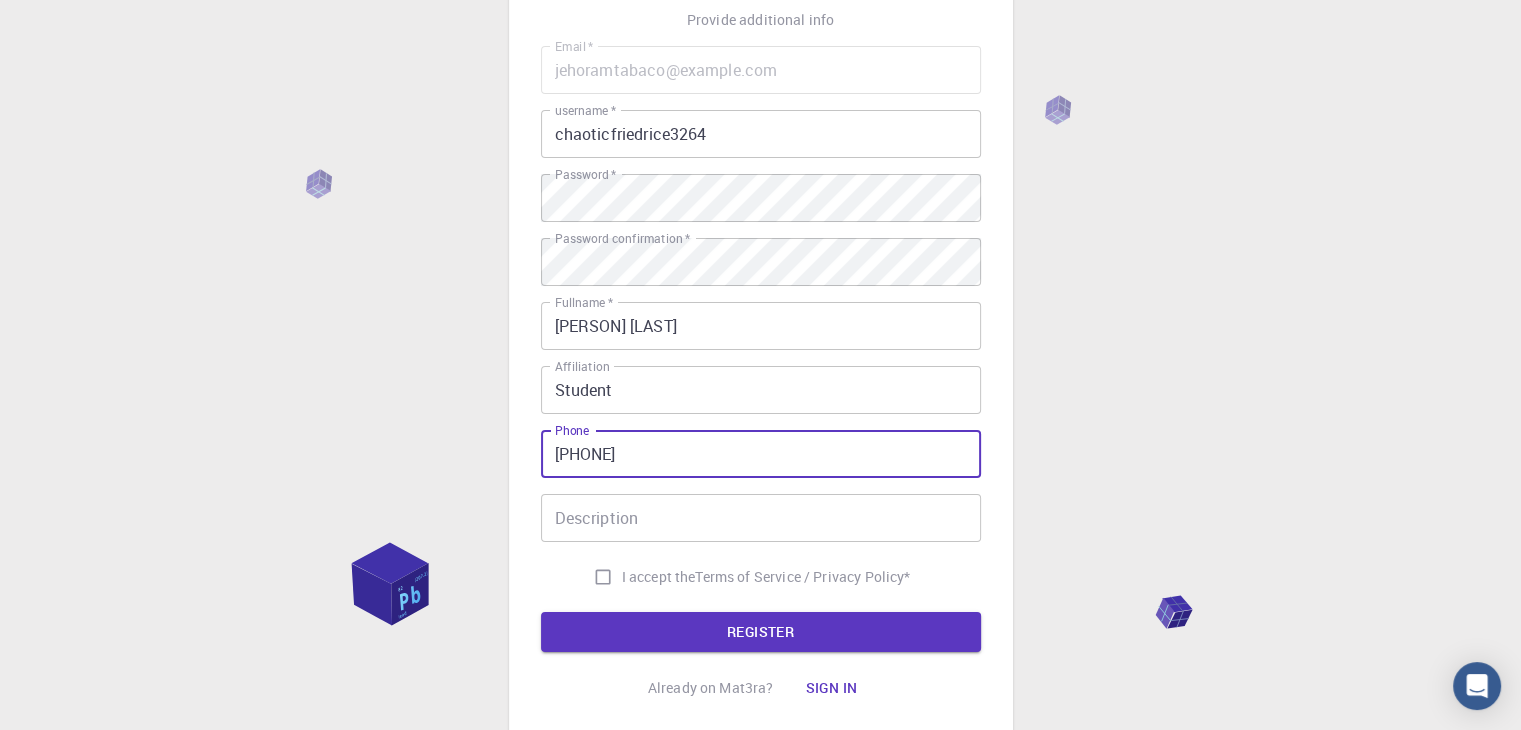 scroll, scrollTop: 148, scrollLeft: 0, axis: vertical 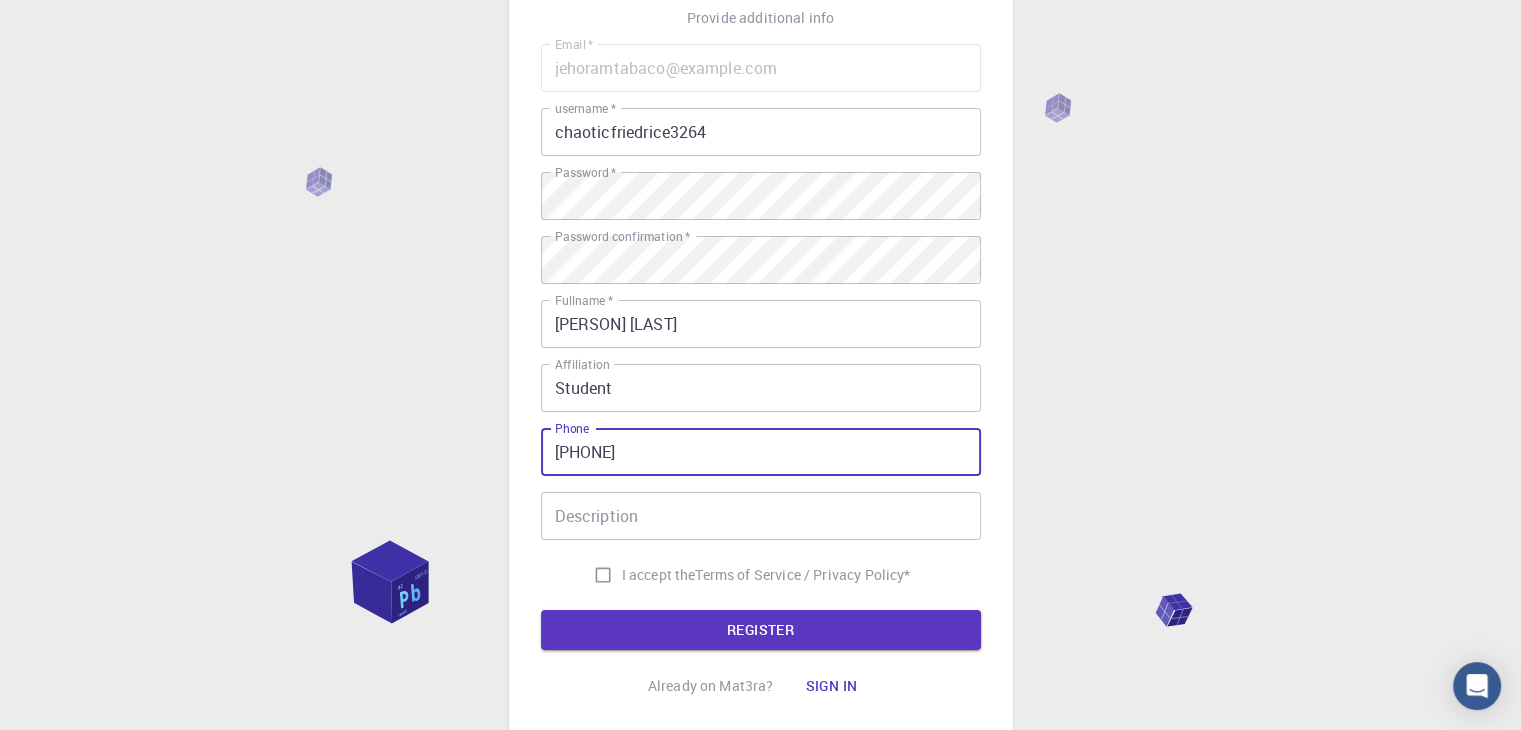 type on "[PHONE]" 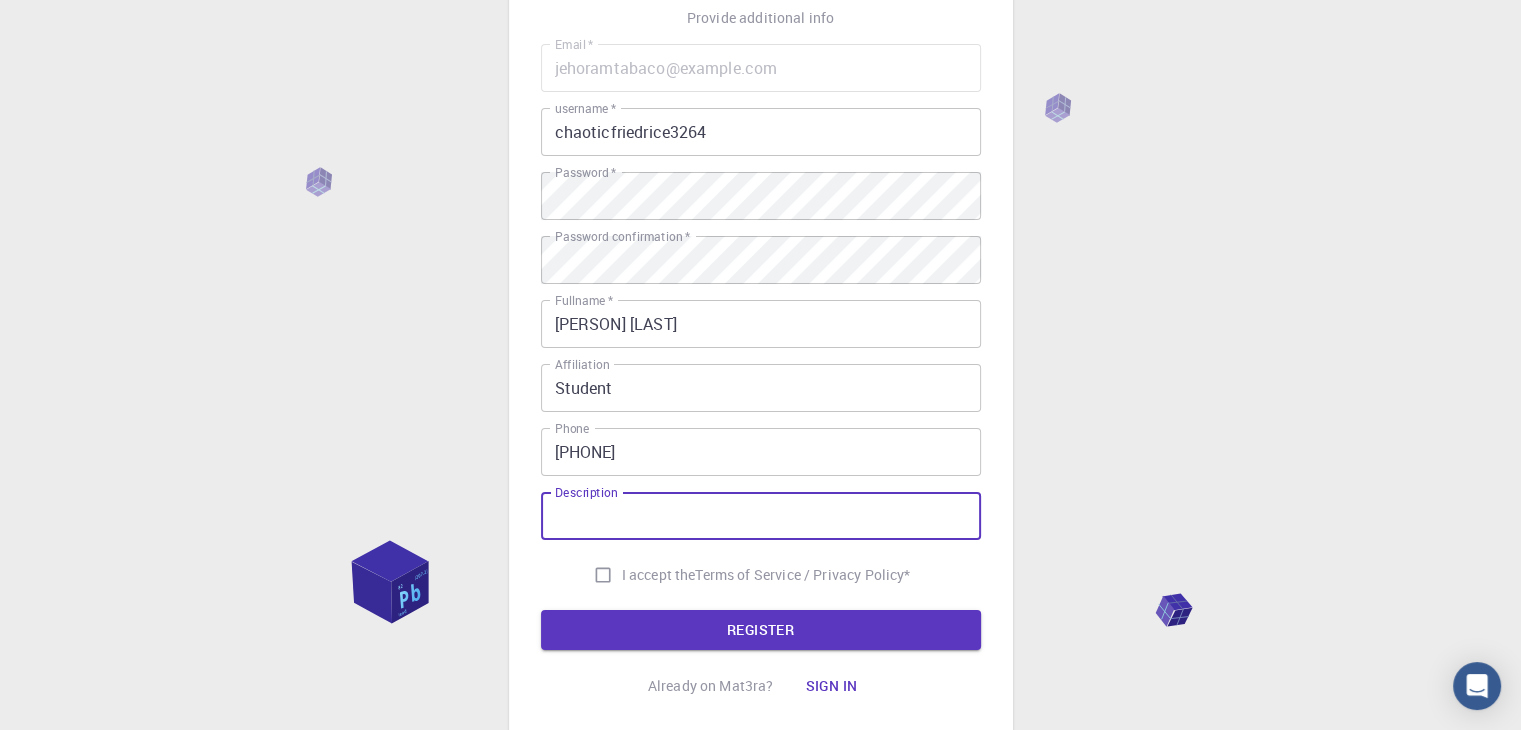 click on "Description" at bounding box center (761, 516) 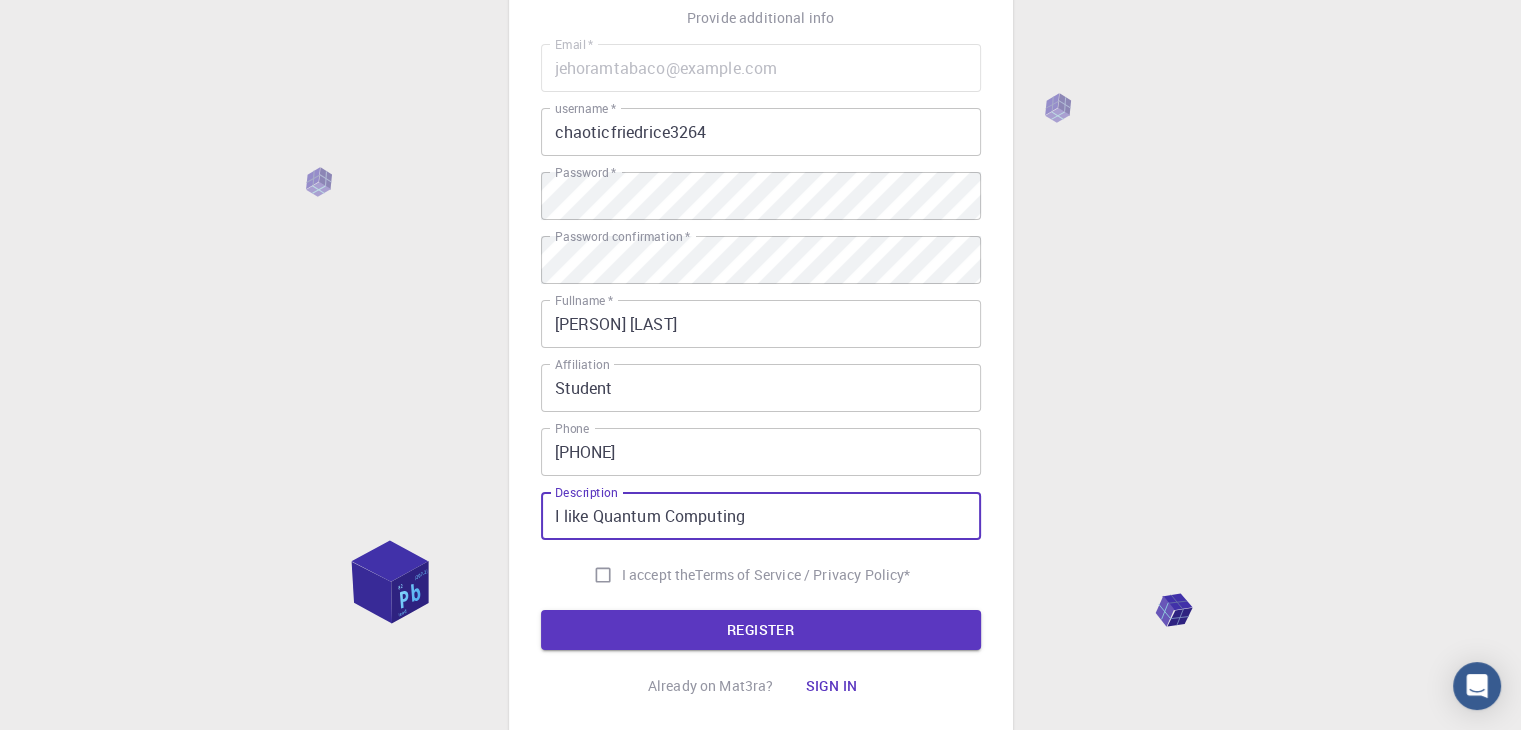 type on "I like Quantum Computing" 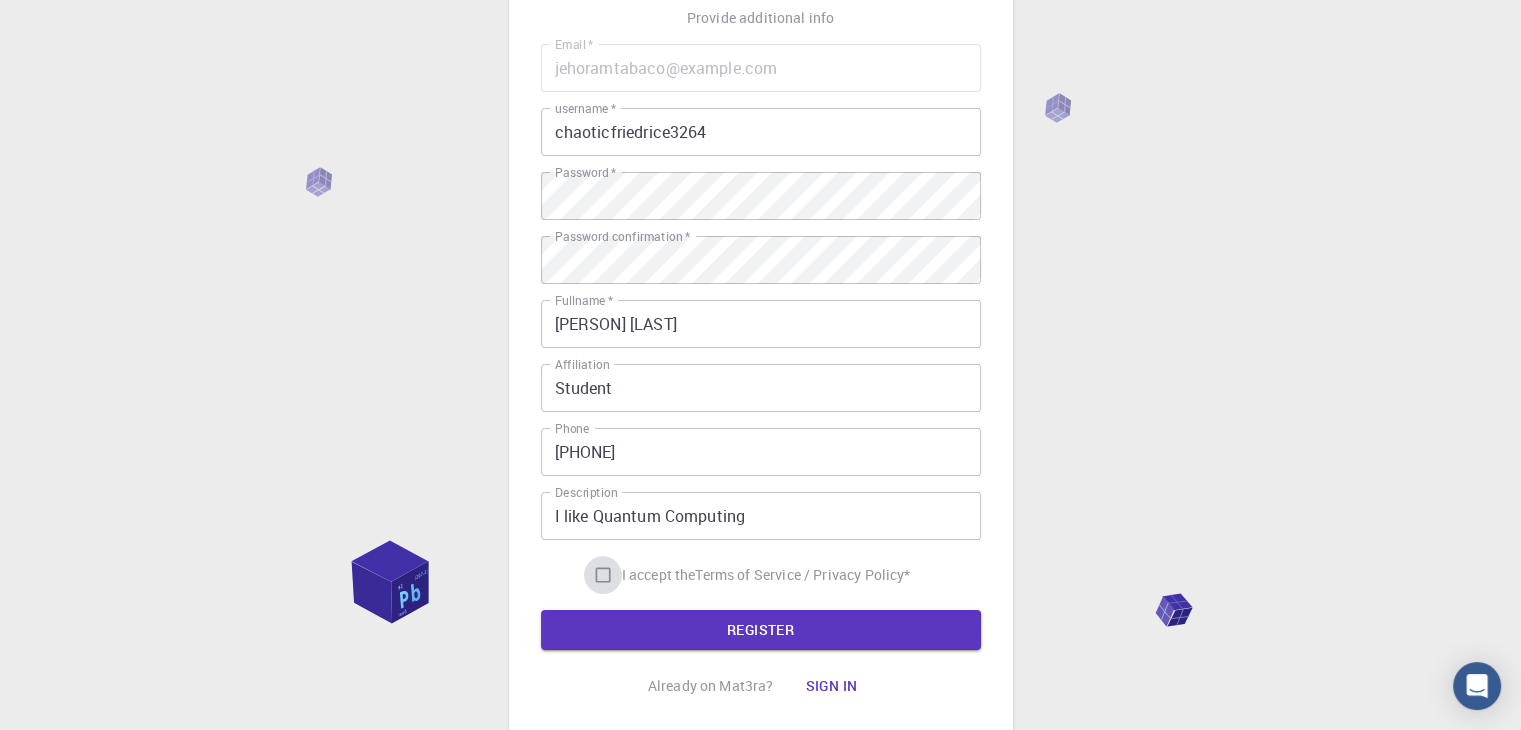 click on "I accept the  Terms of Service / Privacy Policy  *" at bounding box center (603, 575) 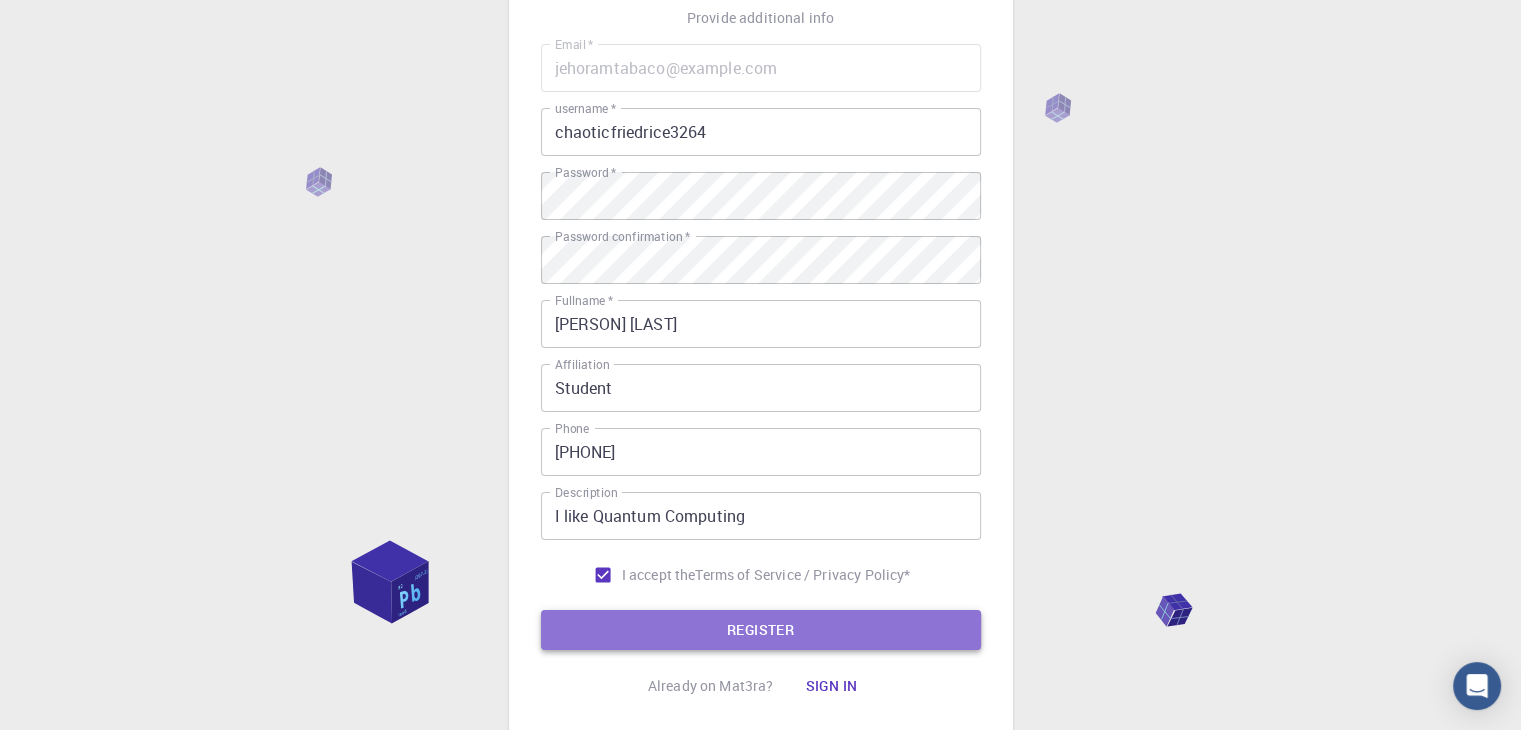 click on "REGISTER" at bounding box center (761, 630) 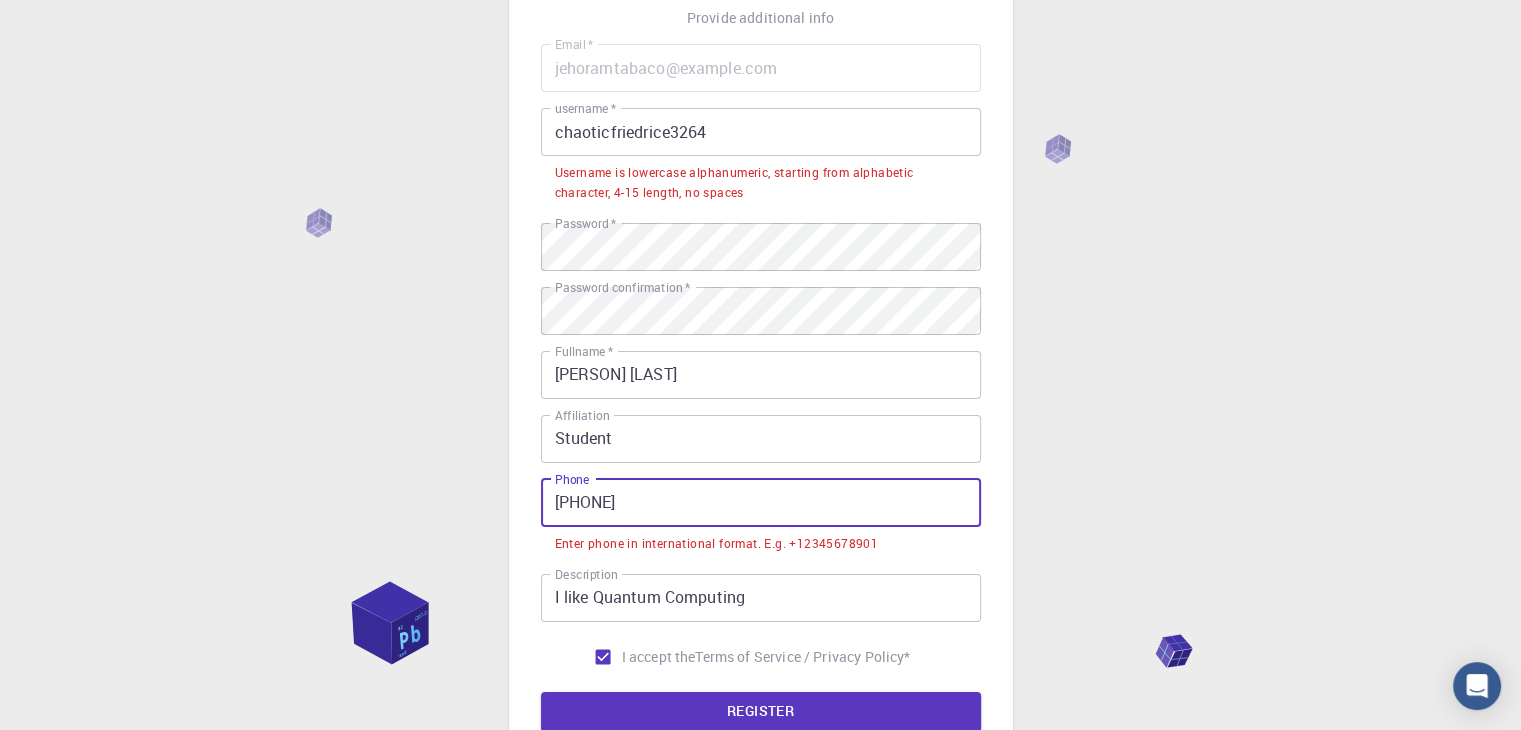 click on "[PHONE]" at bounding box center (761, 503) 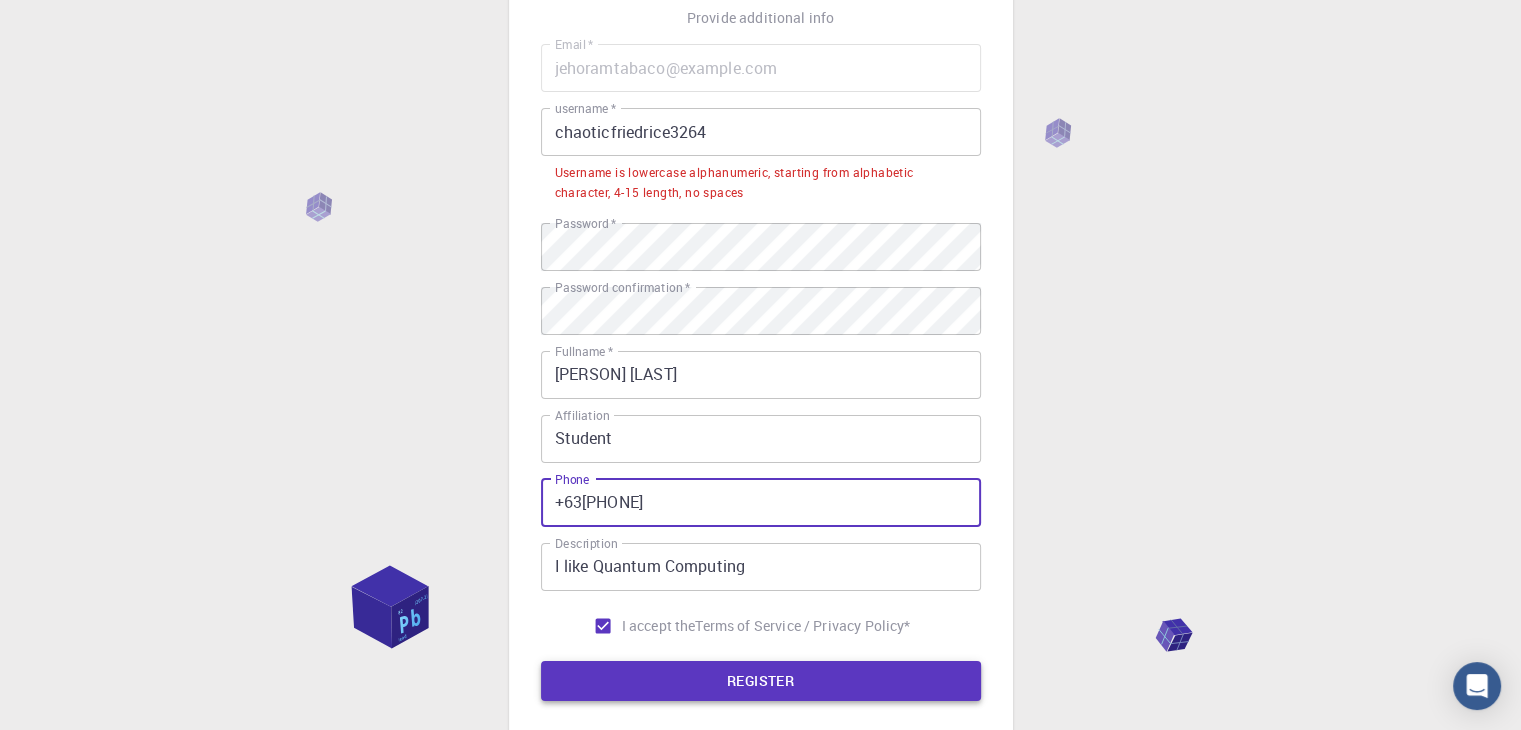 type on "+63[PHONE]" 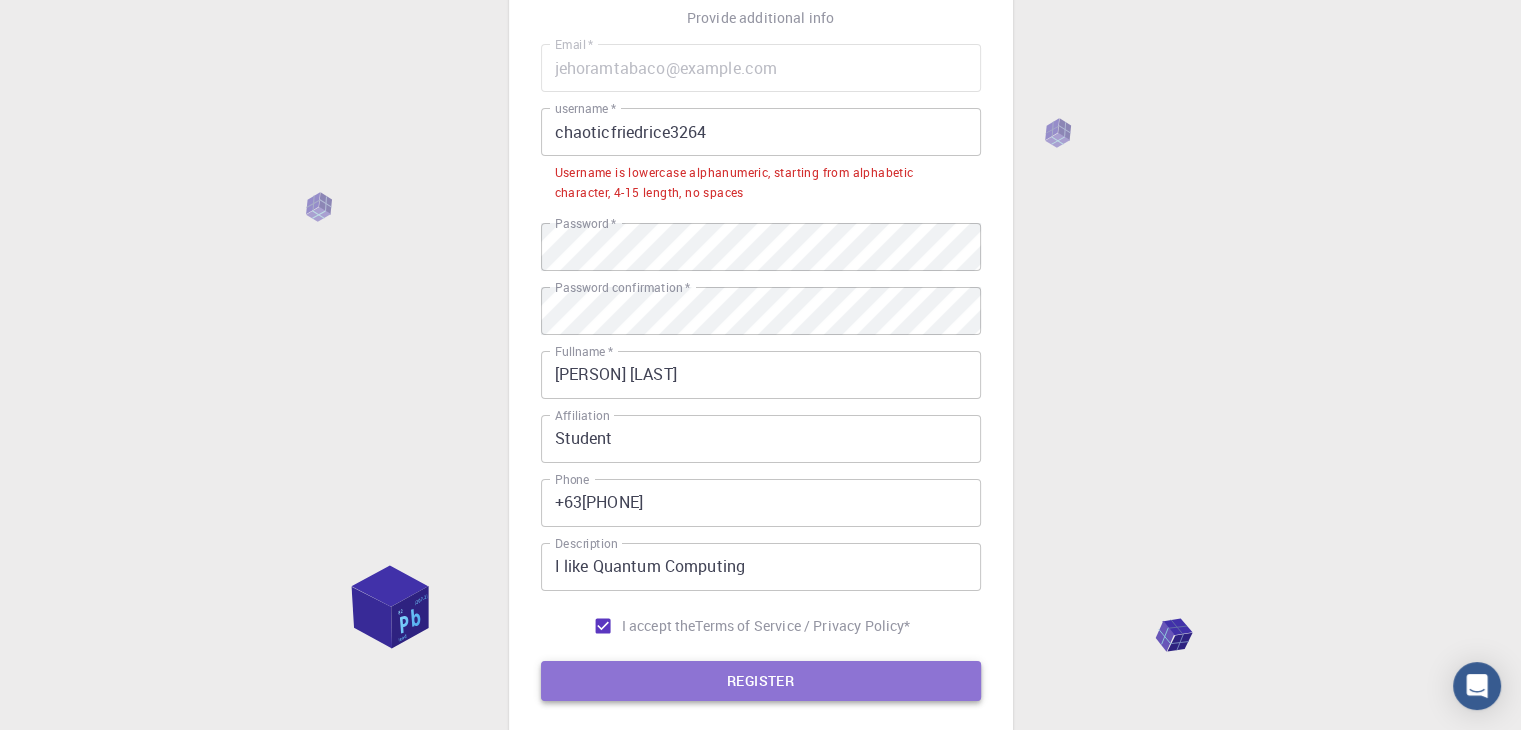 click on "REGISTER" at bounding box center [761, 681] 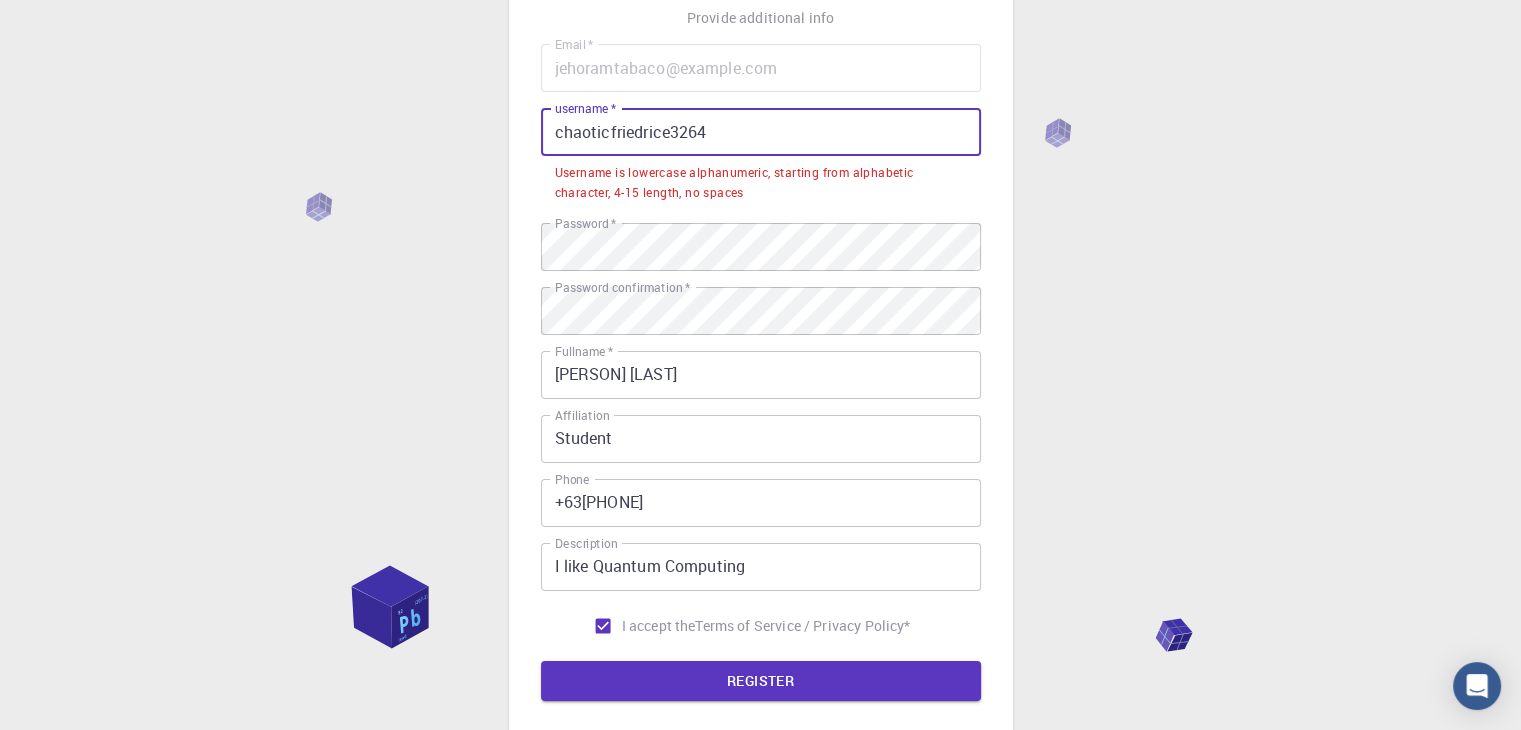 click on "chaoticfriedrice3264" at bounding box center [761, 132] 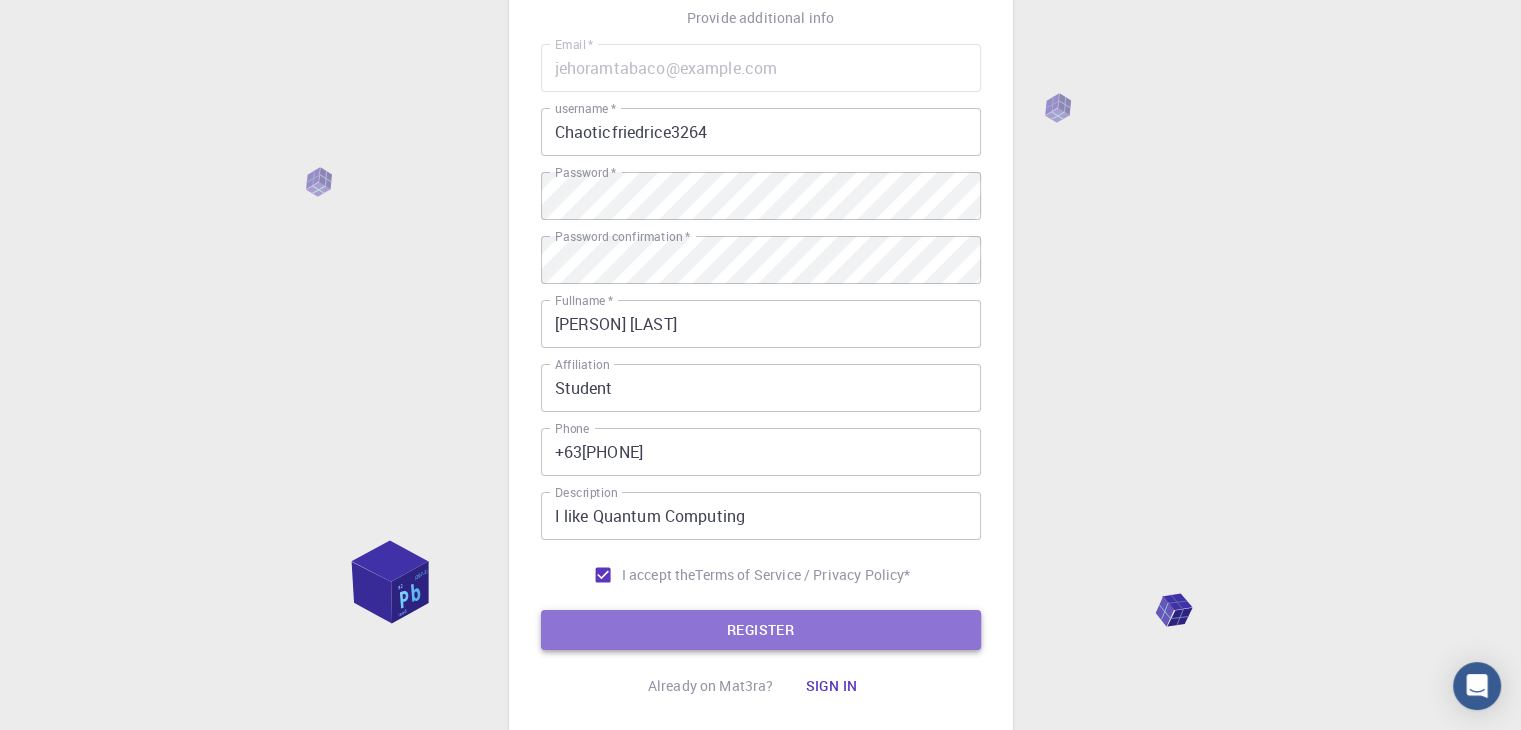 click on "REGISTER" at bounding box center (761, 630) 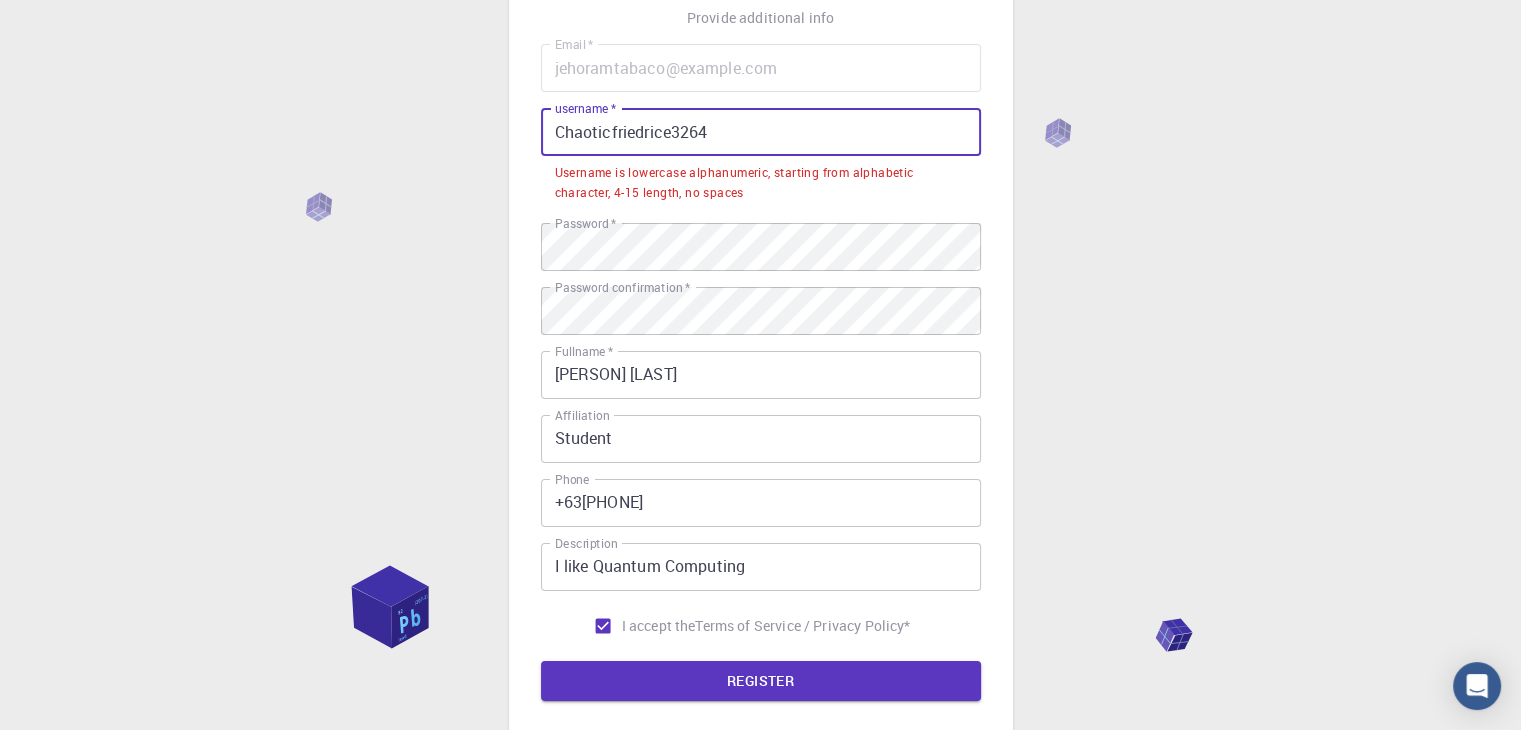 click on "Chaoticfriedrice3264" at bounding box center (761, 132) 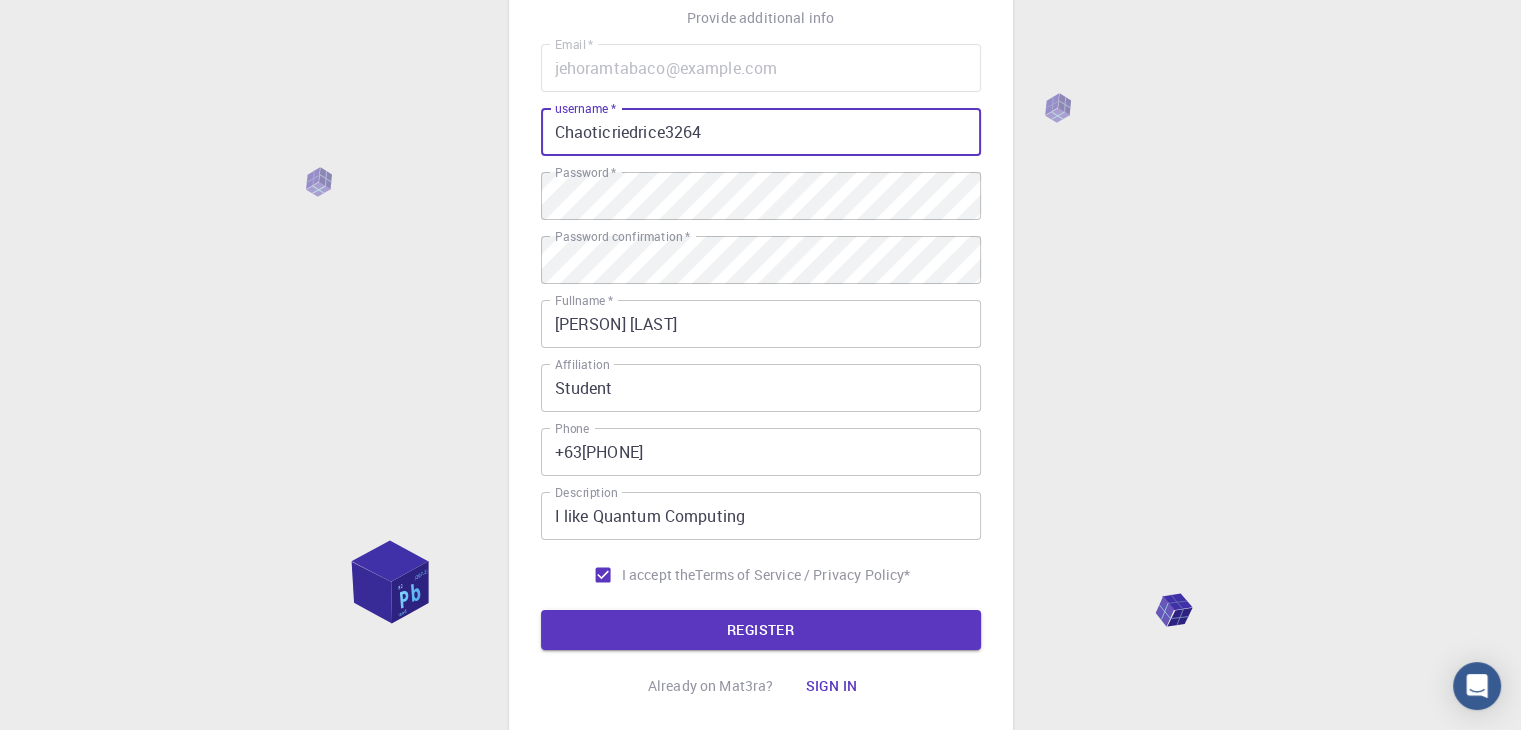click on "Chaoticriedrice3264" at bounding box center [761, 132] 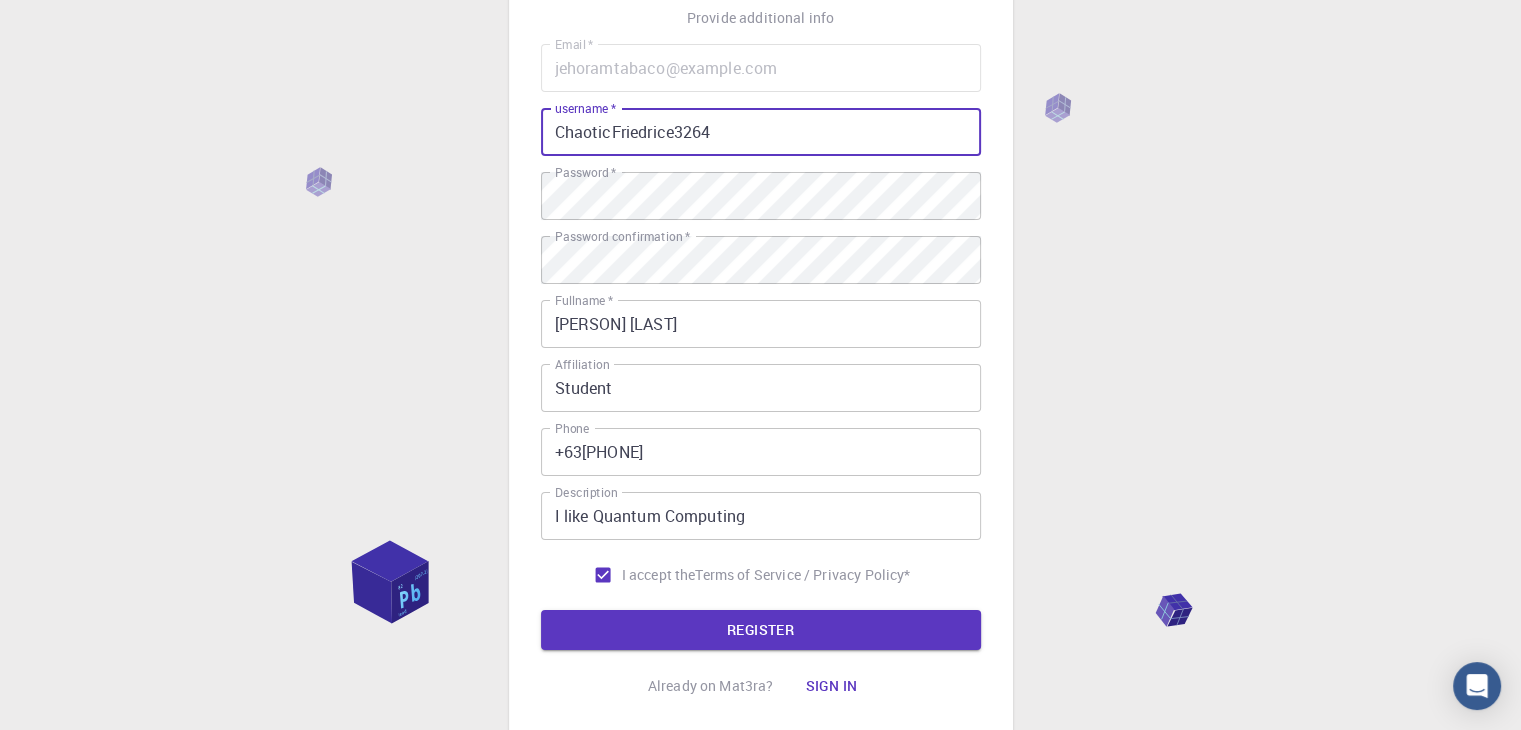 click on "ChaoticFriedrice3264" at bounding box center (761, 132) 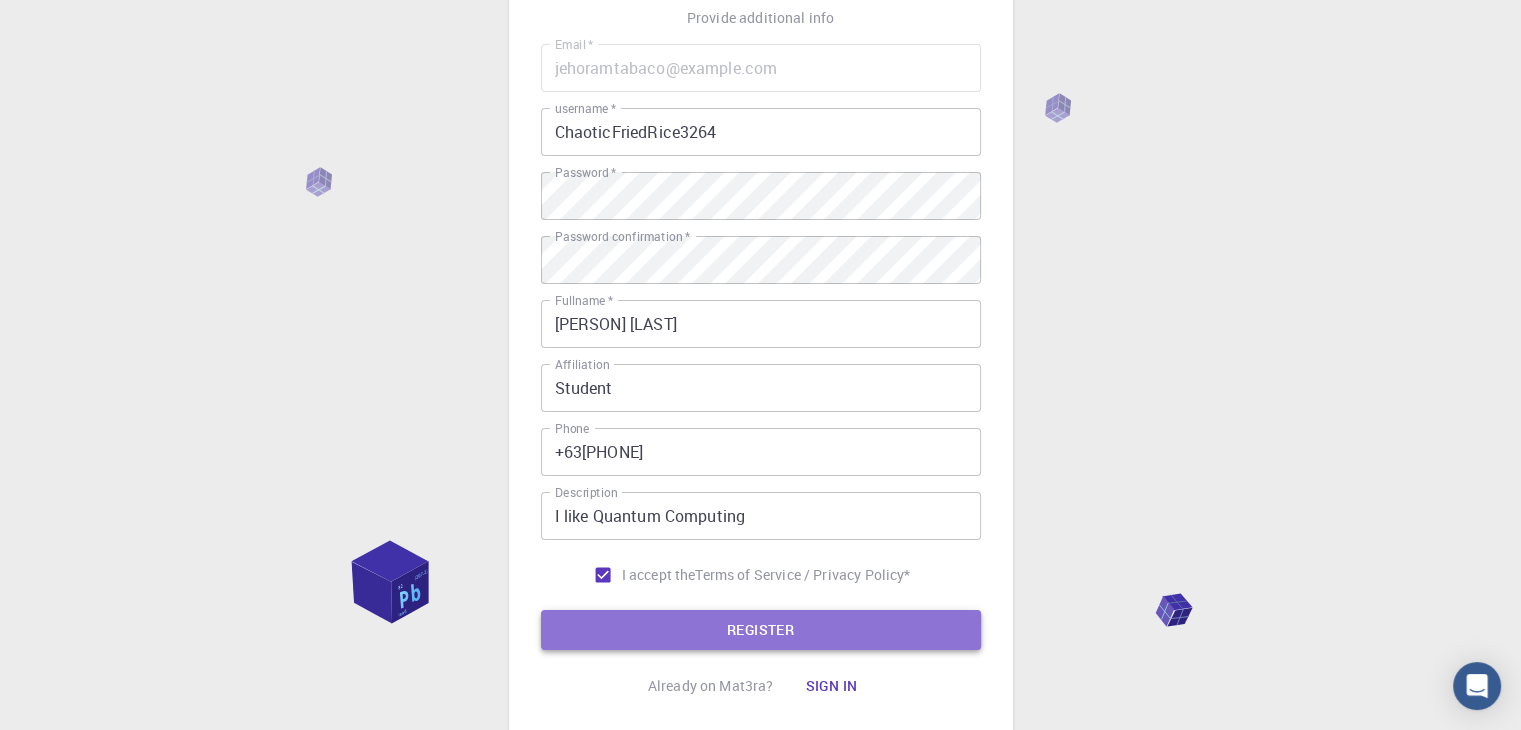 click on "REGISTER" at bounding box center [761, 630] 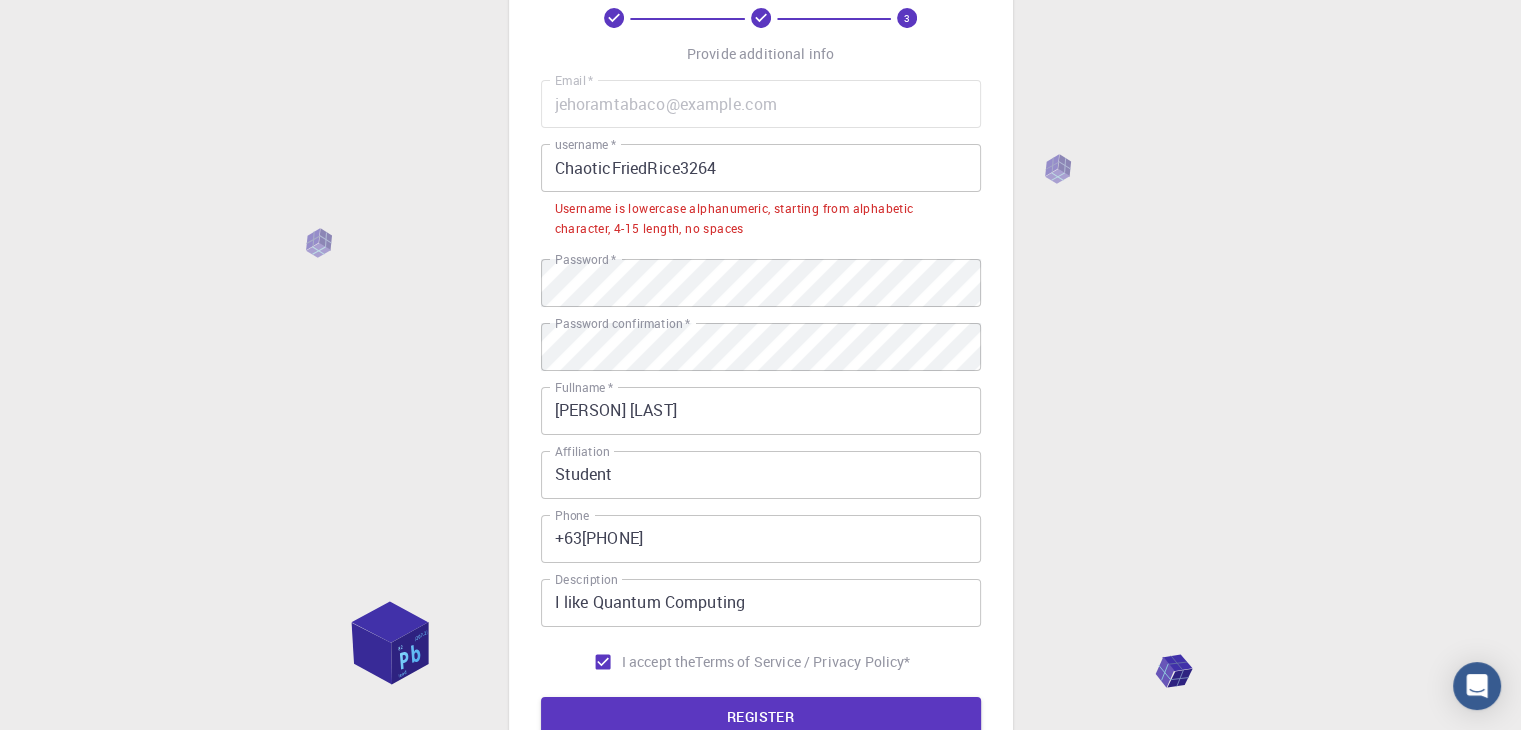 scroll, scrollTop: 111, scrollLeft: 0, axis: vertical 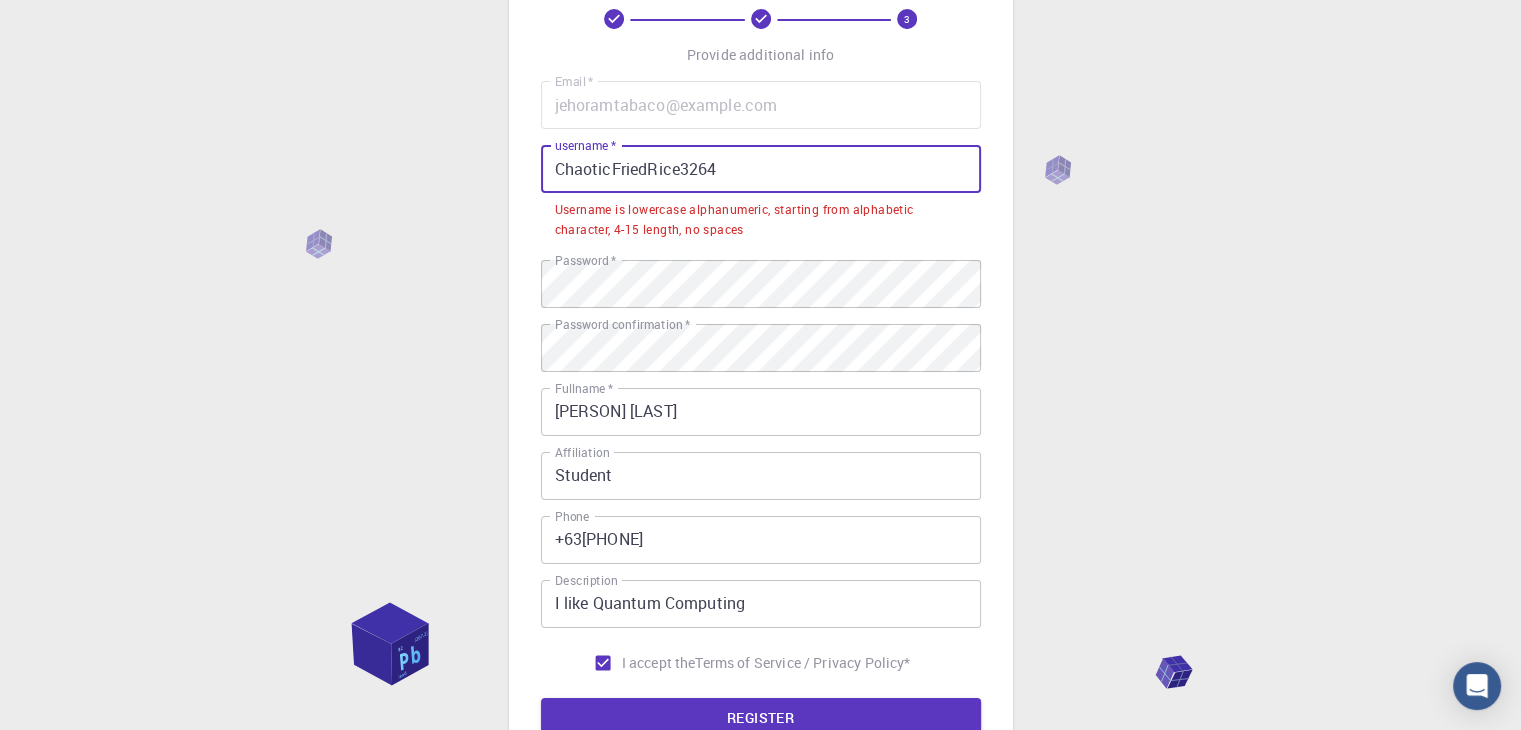 click on "ChaoticFriedRice3264" at bounding box center (761, 169) 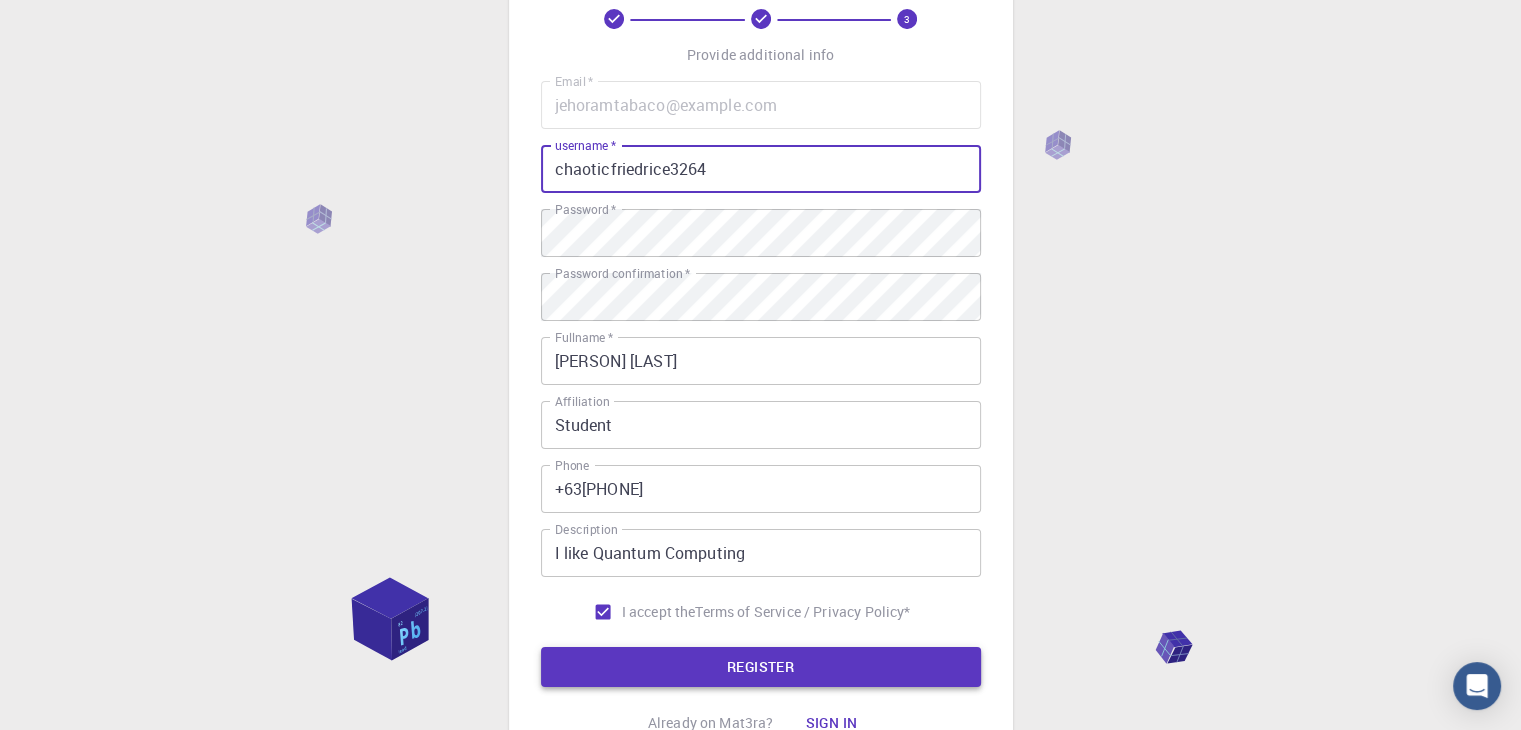 click on "REGISTER" at bounding box center (761, 667) 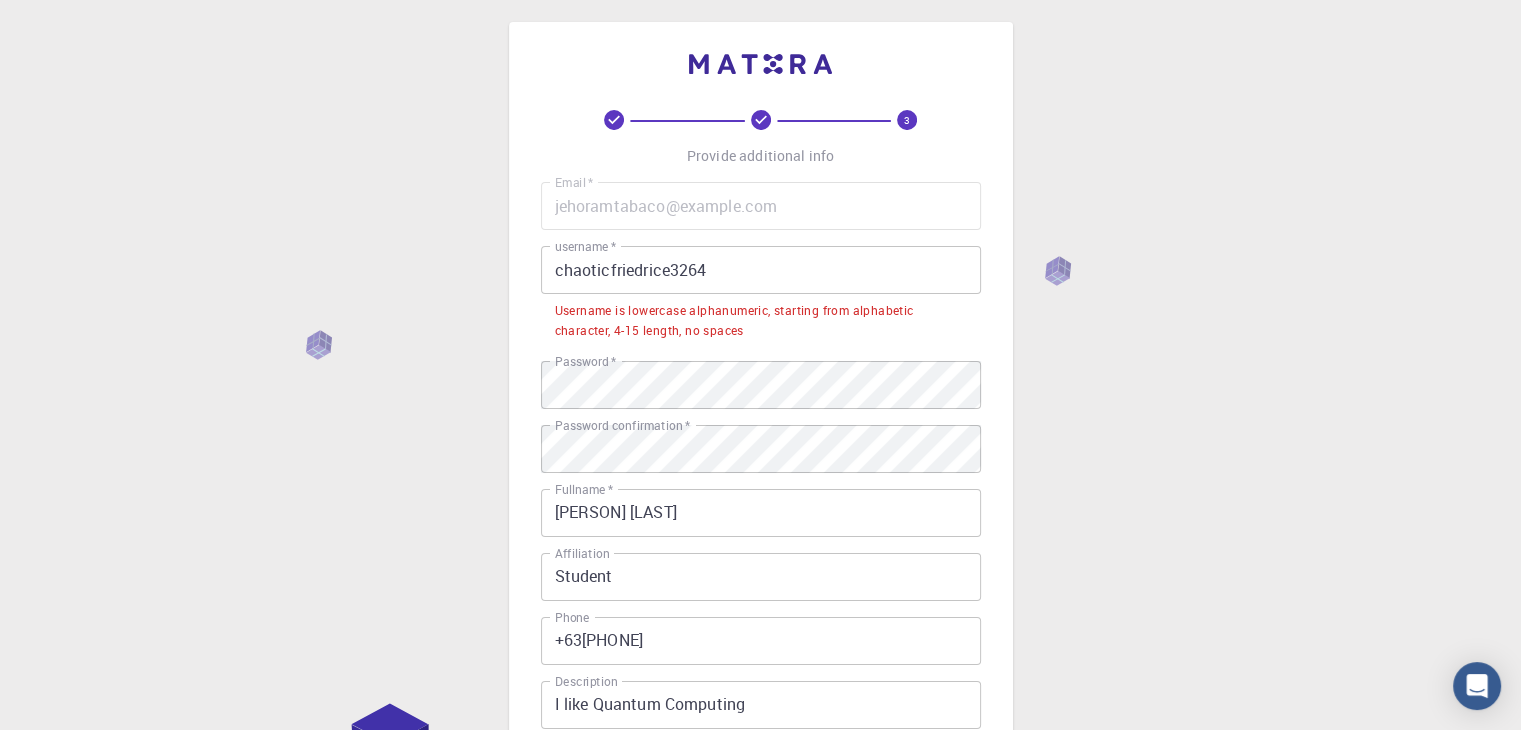 scroll, scrollTop: 0, scrollLeft: 0, axis: both 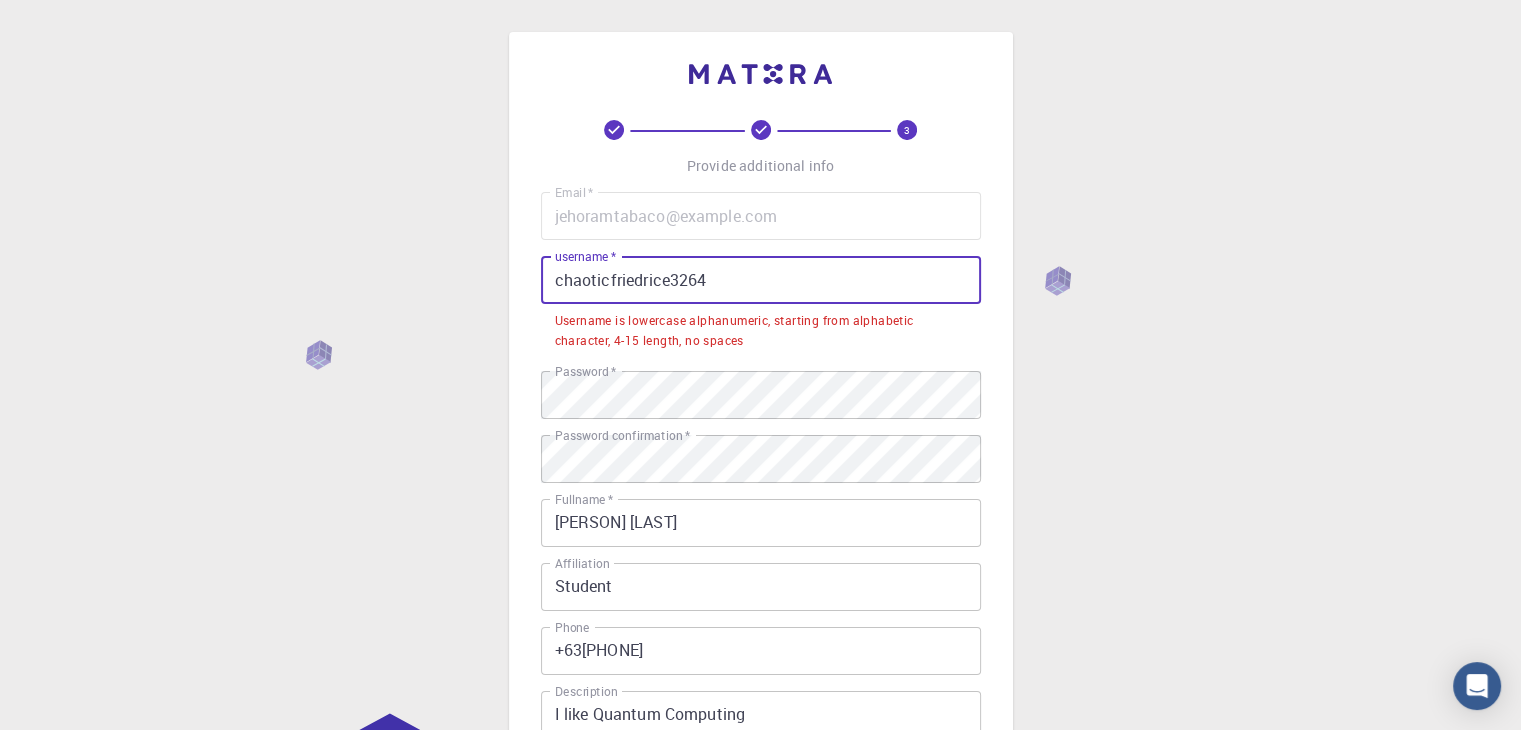 click on "chaoticfriedrice3264" at bounding box center (761, 280) 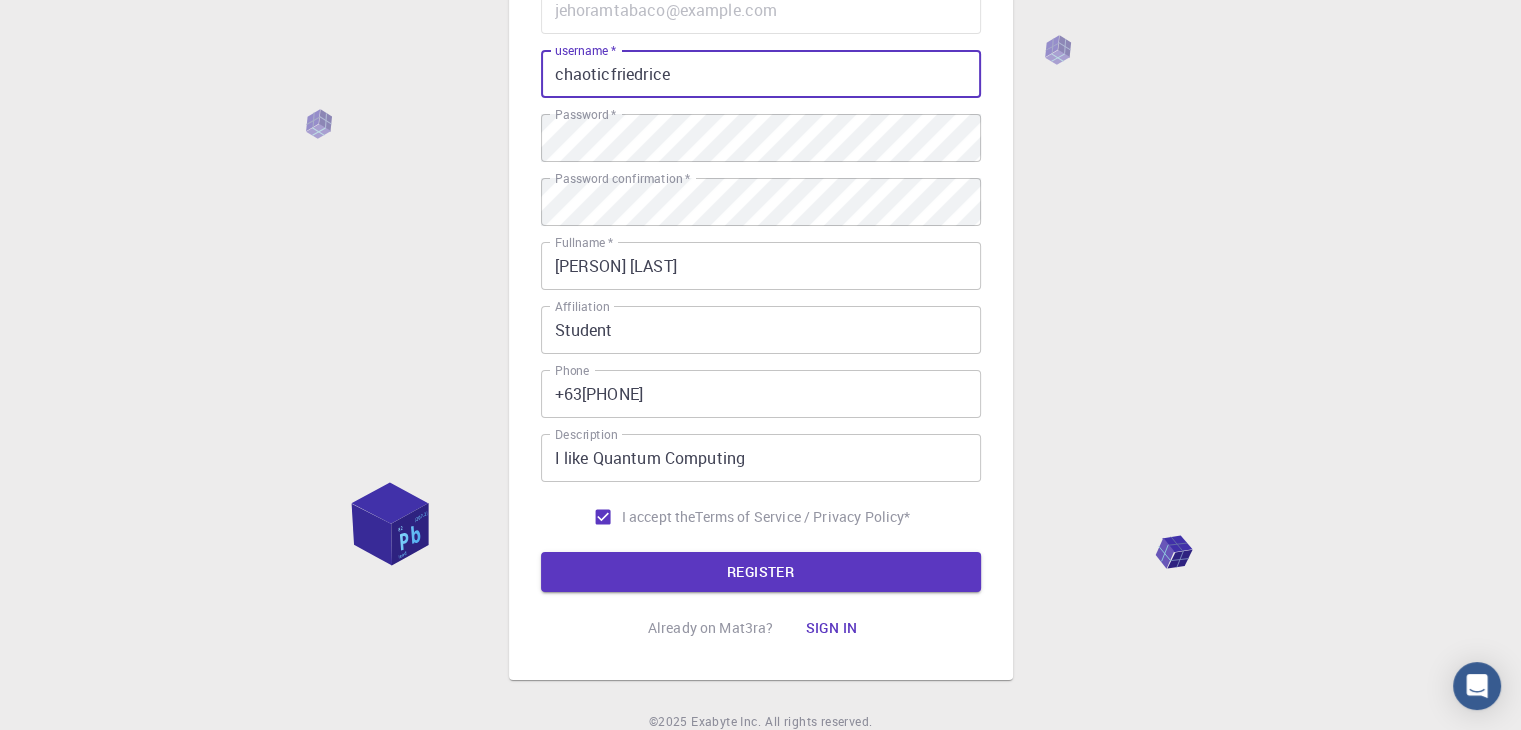 scroll, scrollTop: 215, scrollLeft: 0, axis: vertical 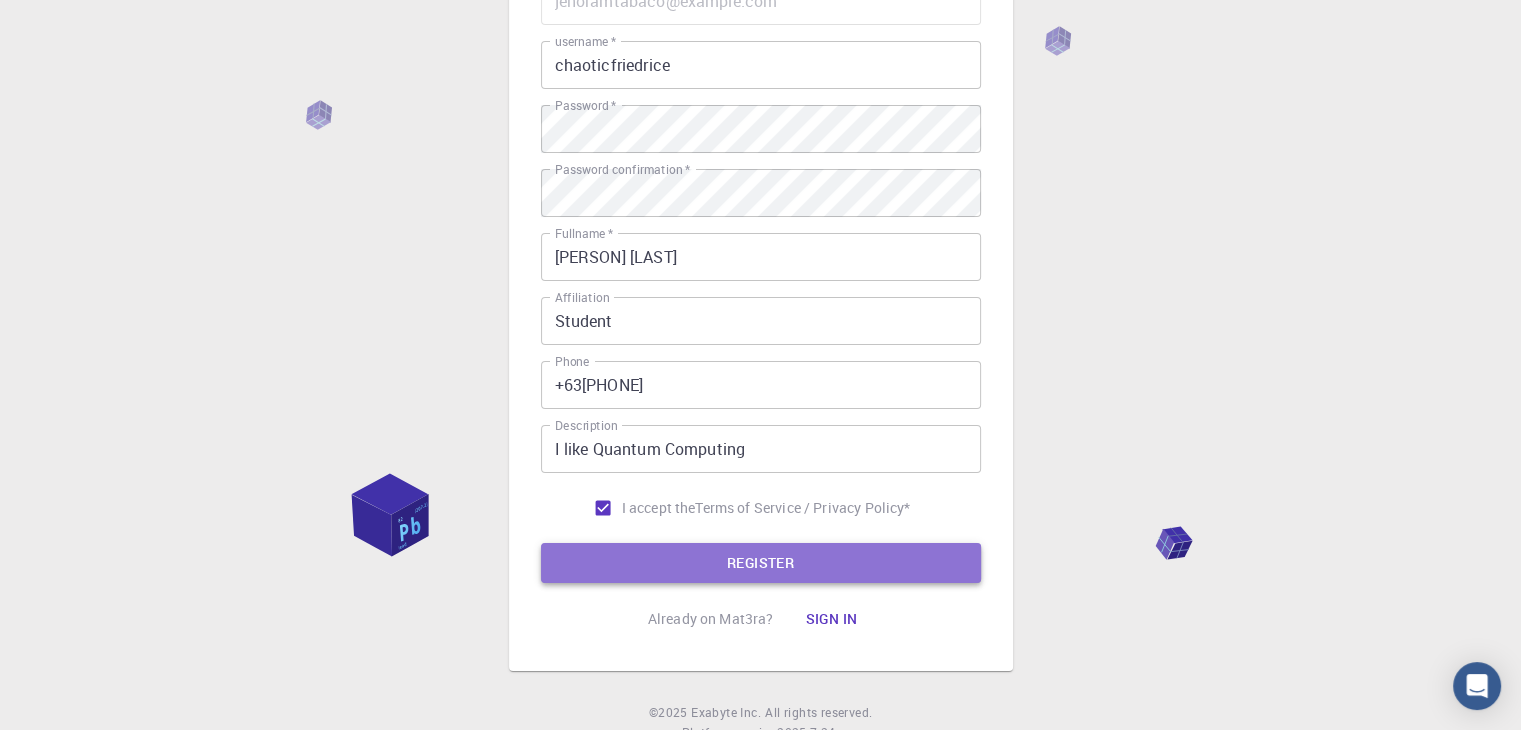 click on "REGISTER" at bounding box center (761, 563) 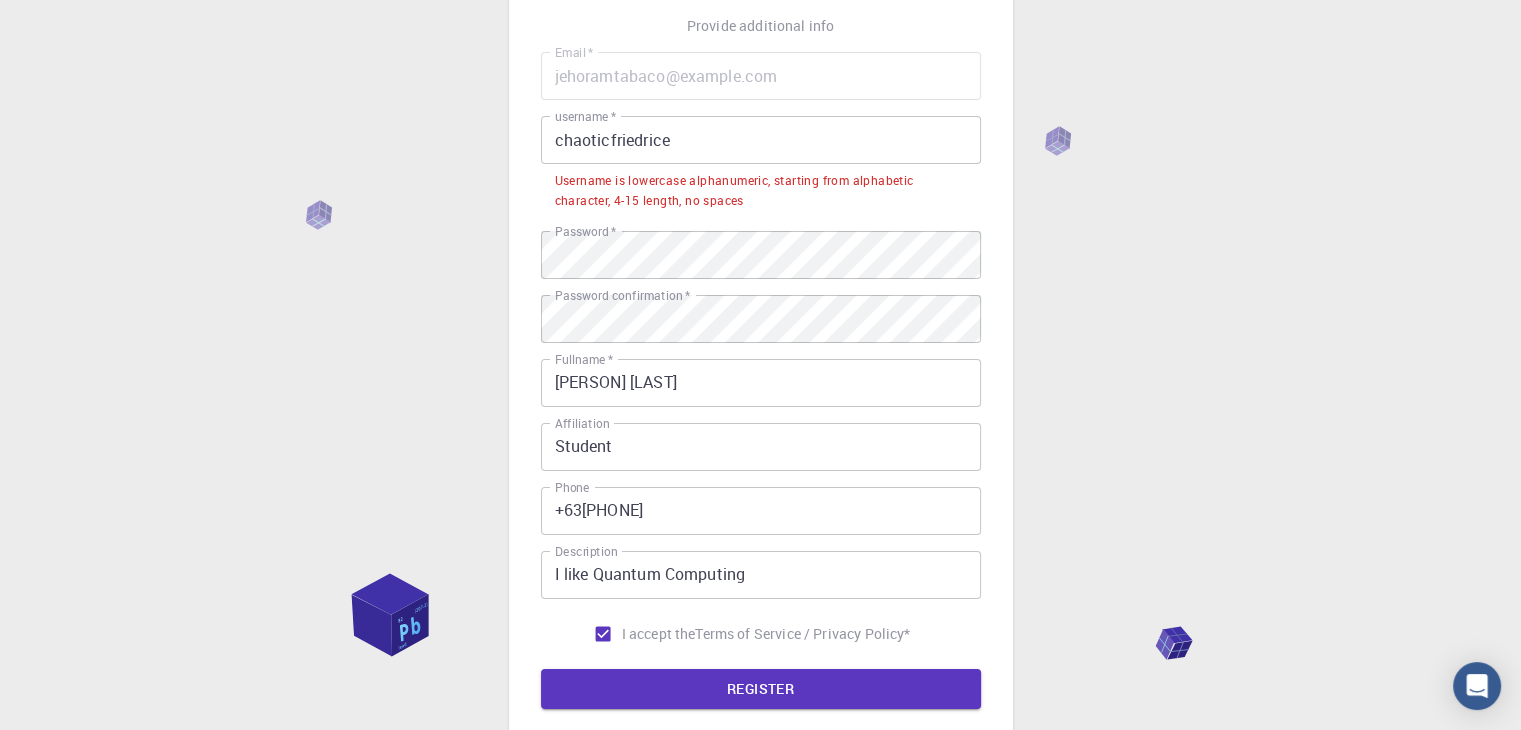 scroll, scrollTop: 140, scrollLeft: 0, axis: vertical 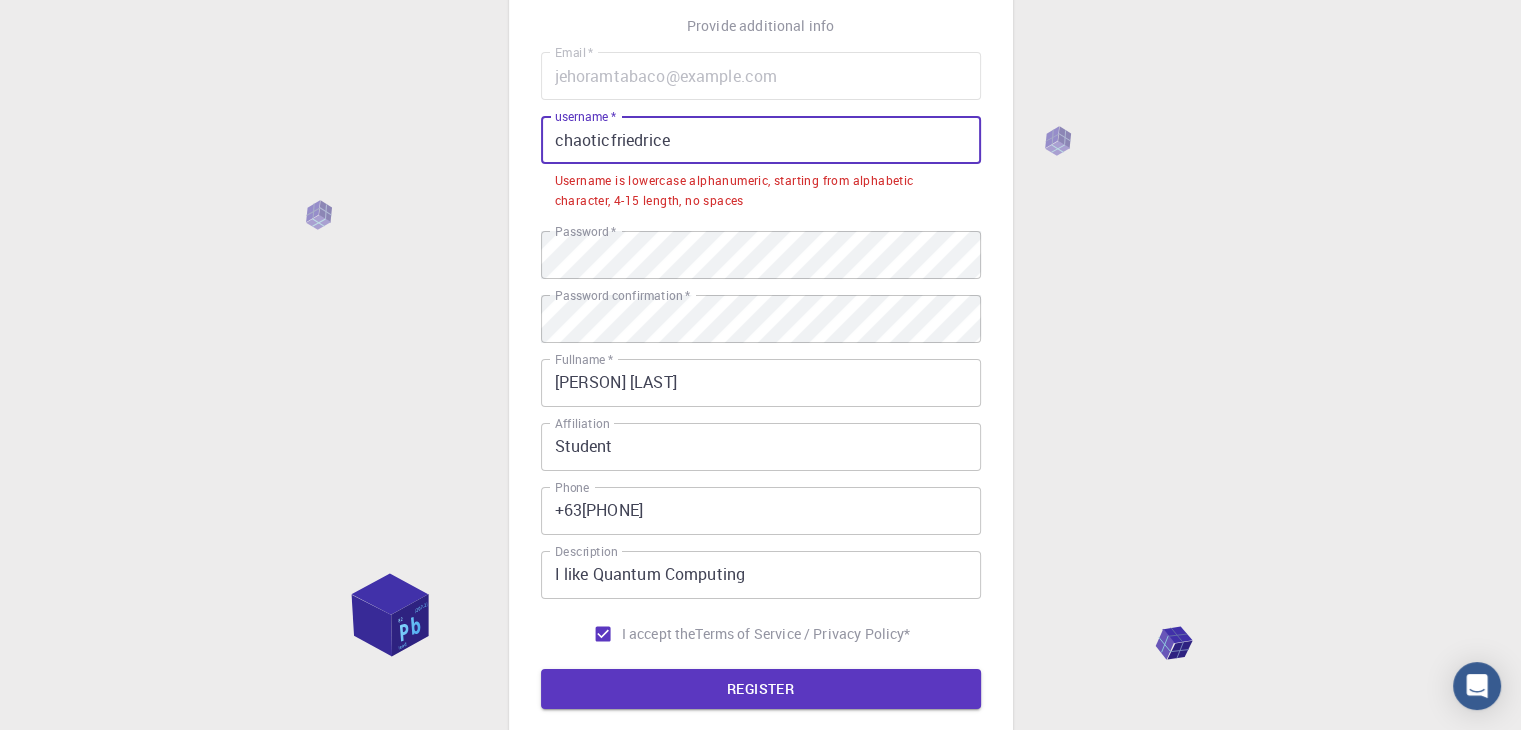 click on "chaoticfriedrice" at bounding box center [761, 140] 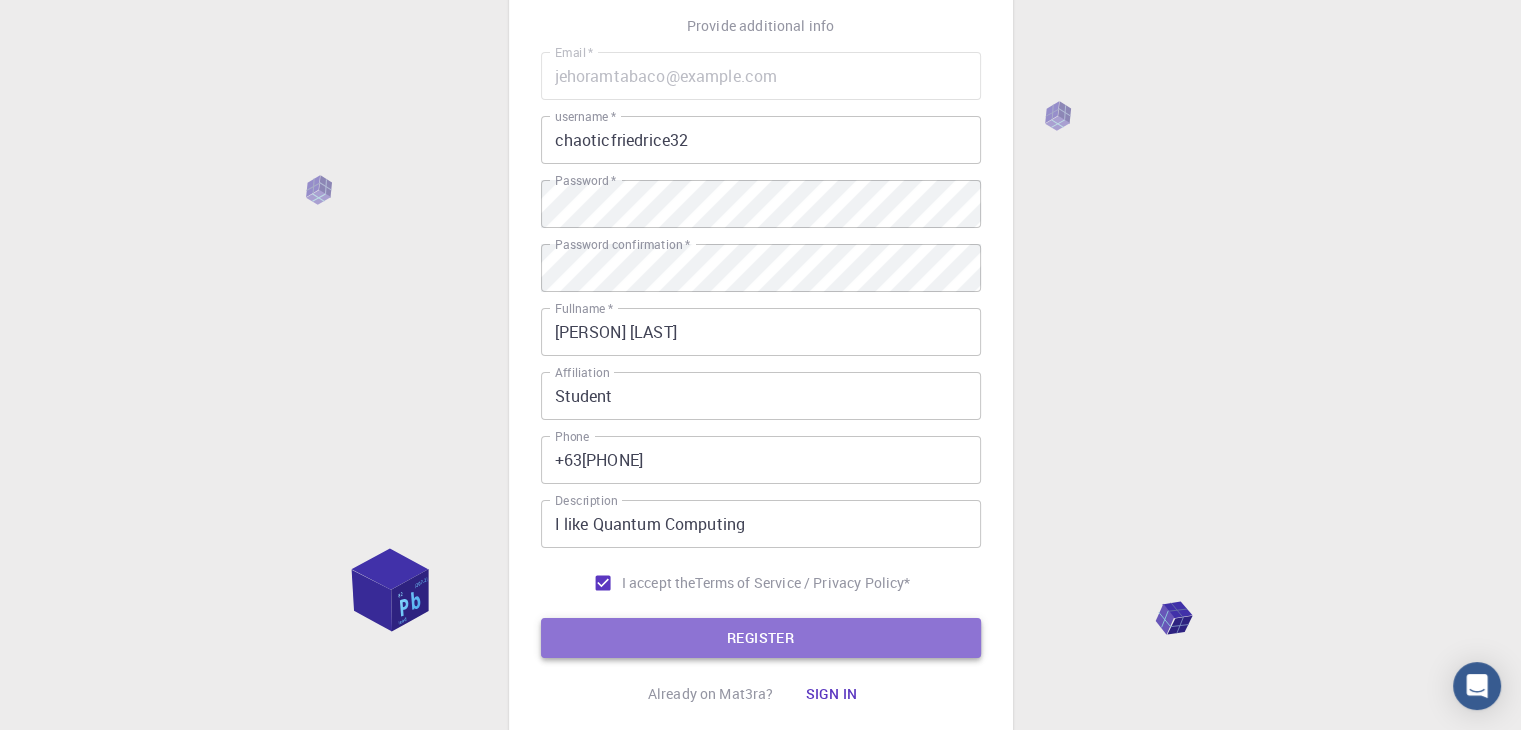 click on "REGISTER" at bounding box center (761, 638) 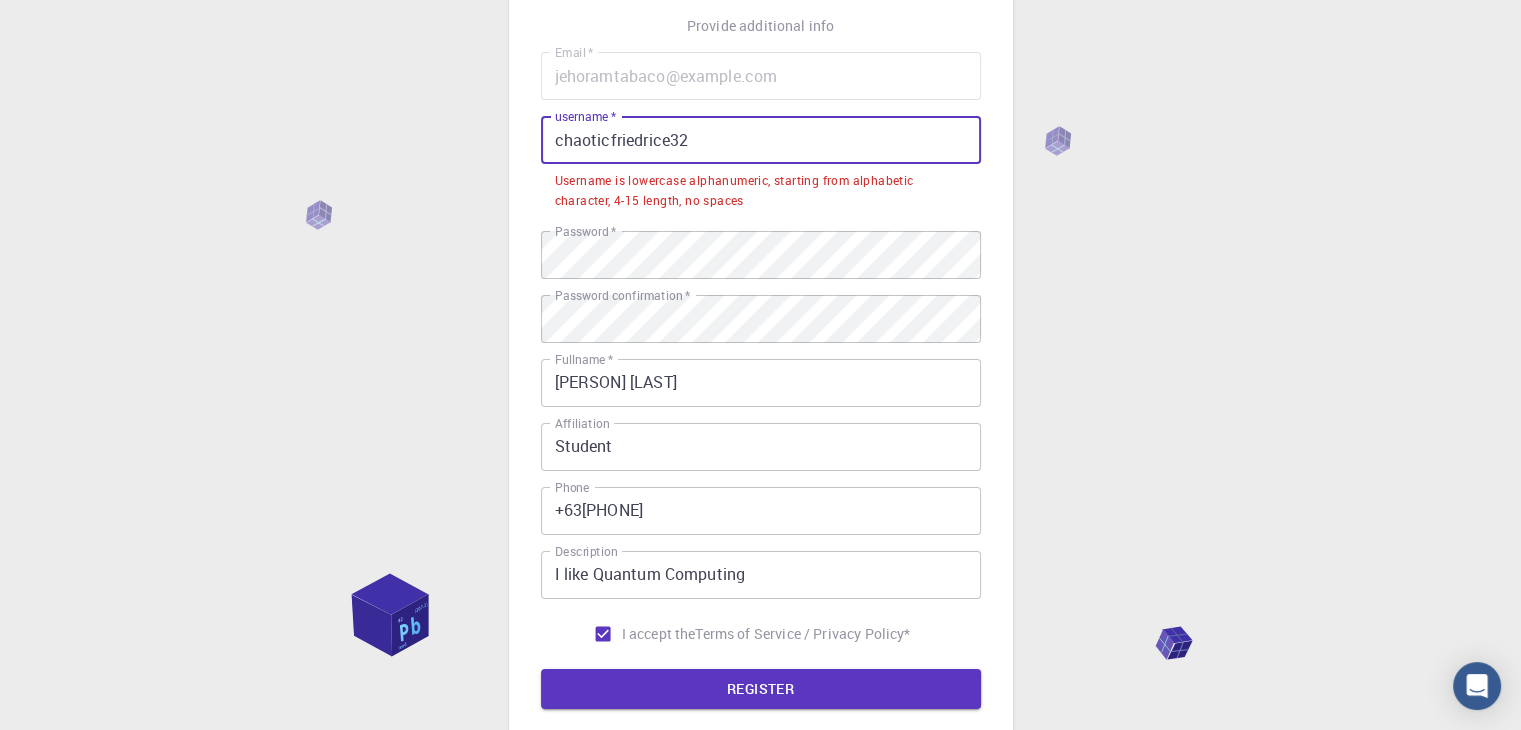 click on "chaoticfriedrice32" at bounding box center [761, 140] 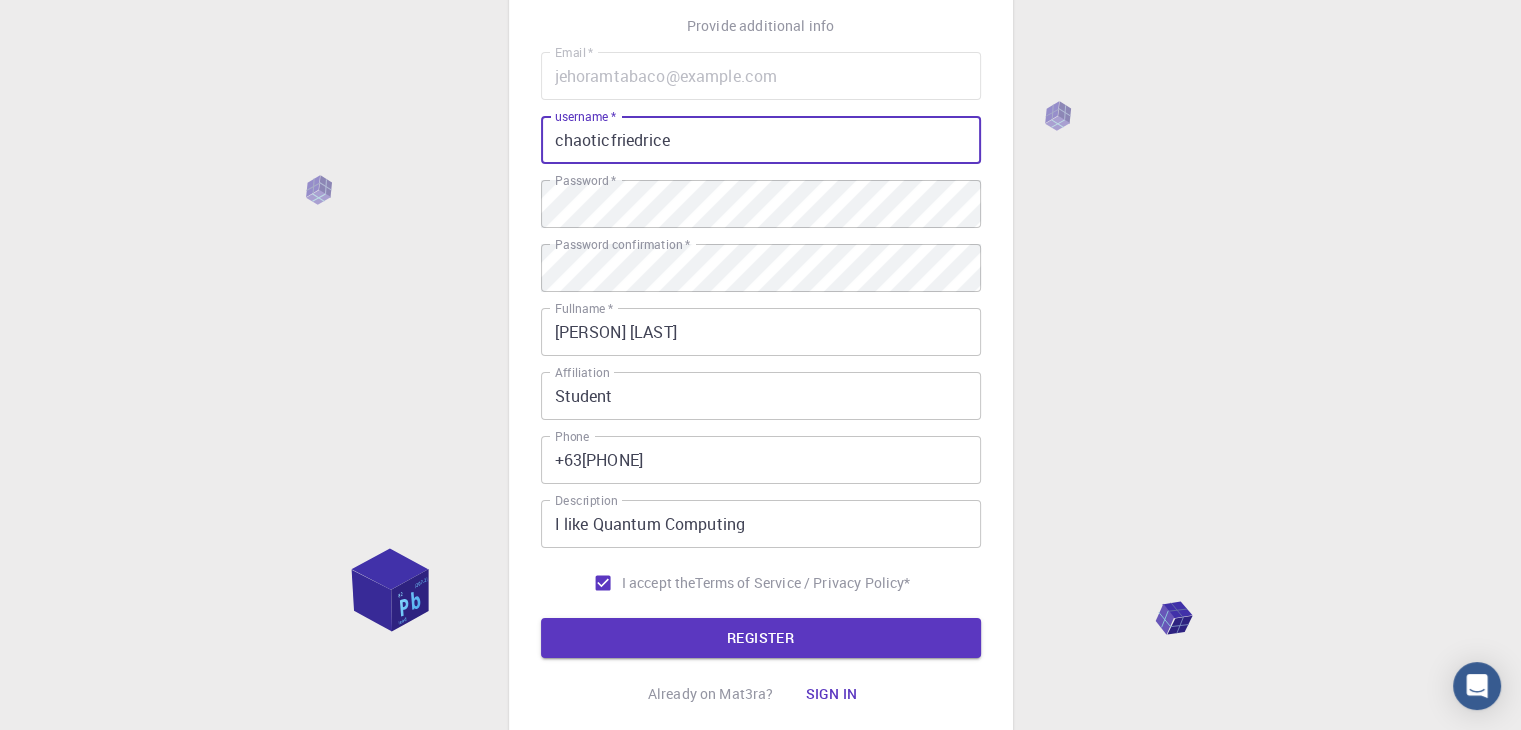 click on "chaoticfriedrice" at bounding box center (761, 140) 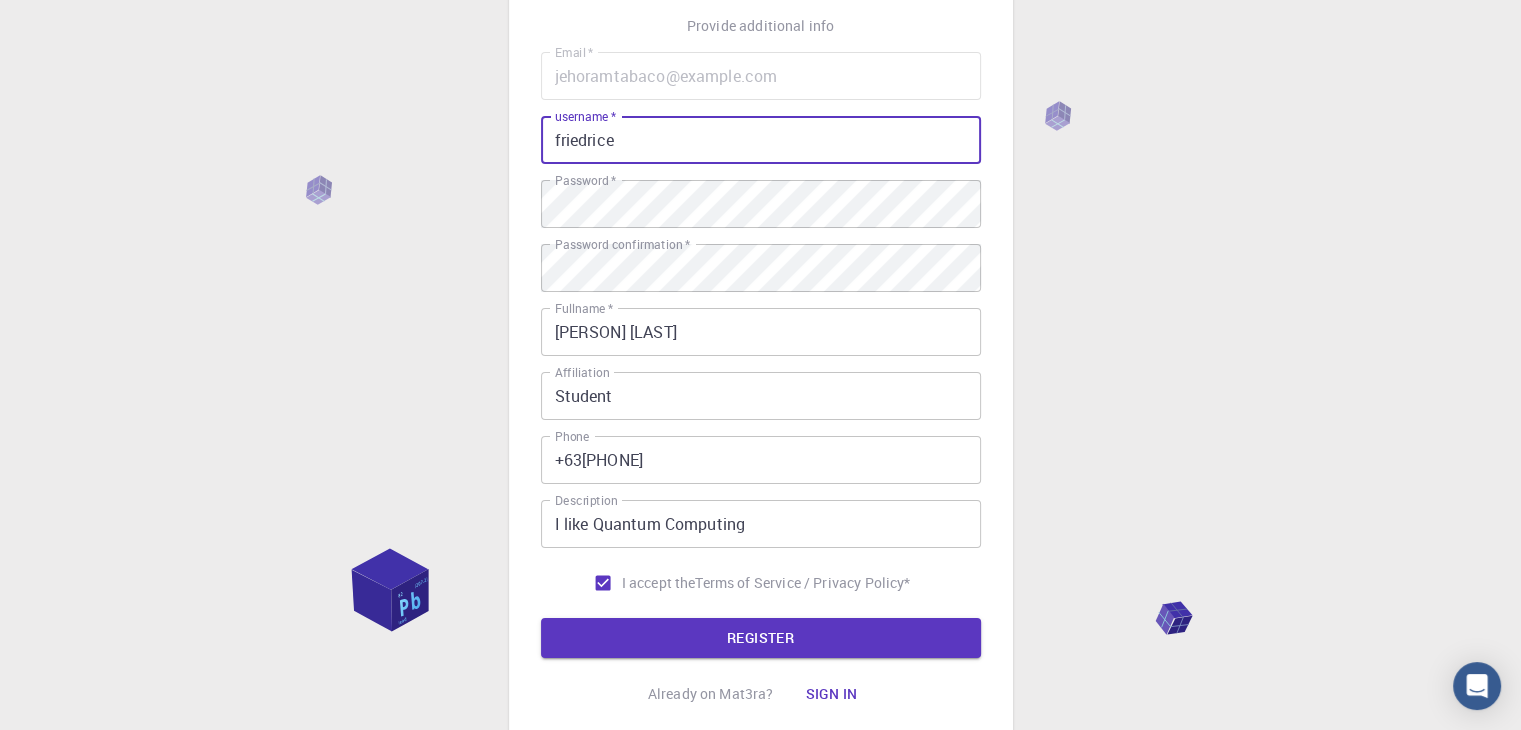 click on "friedrice" at bounding box center (761, 140) 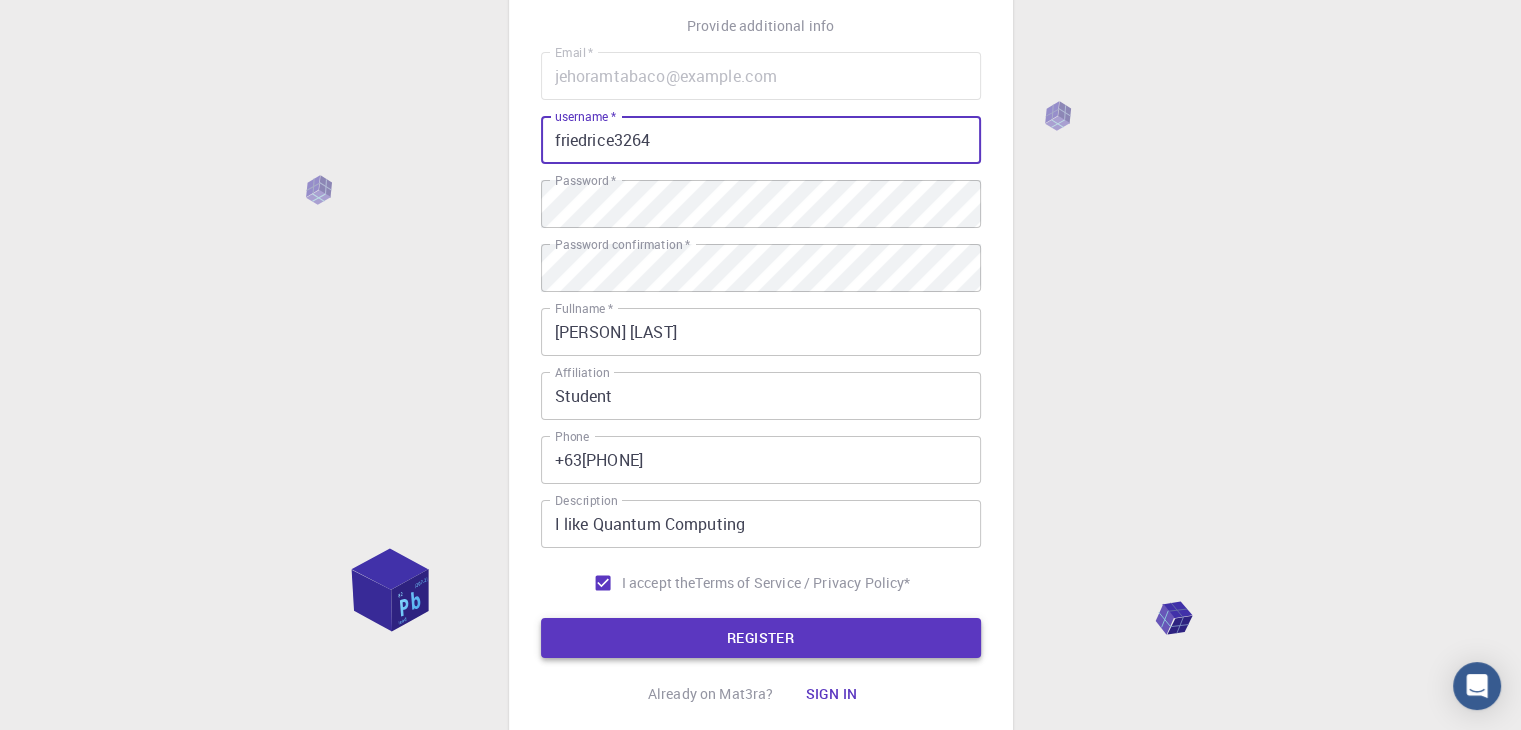 type on "friedrice3264" 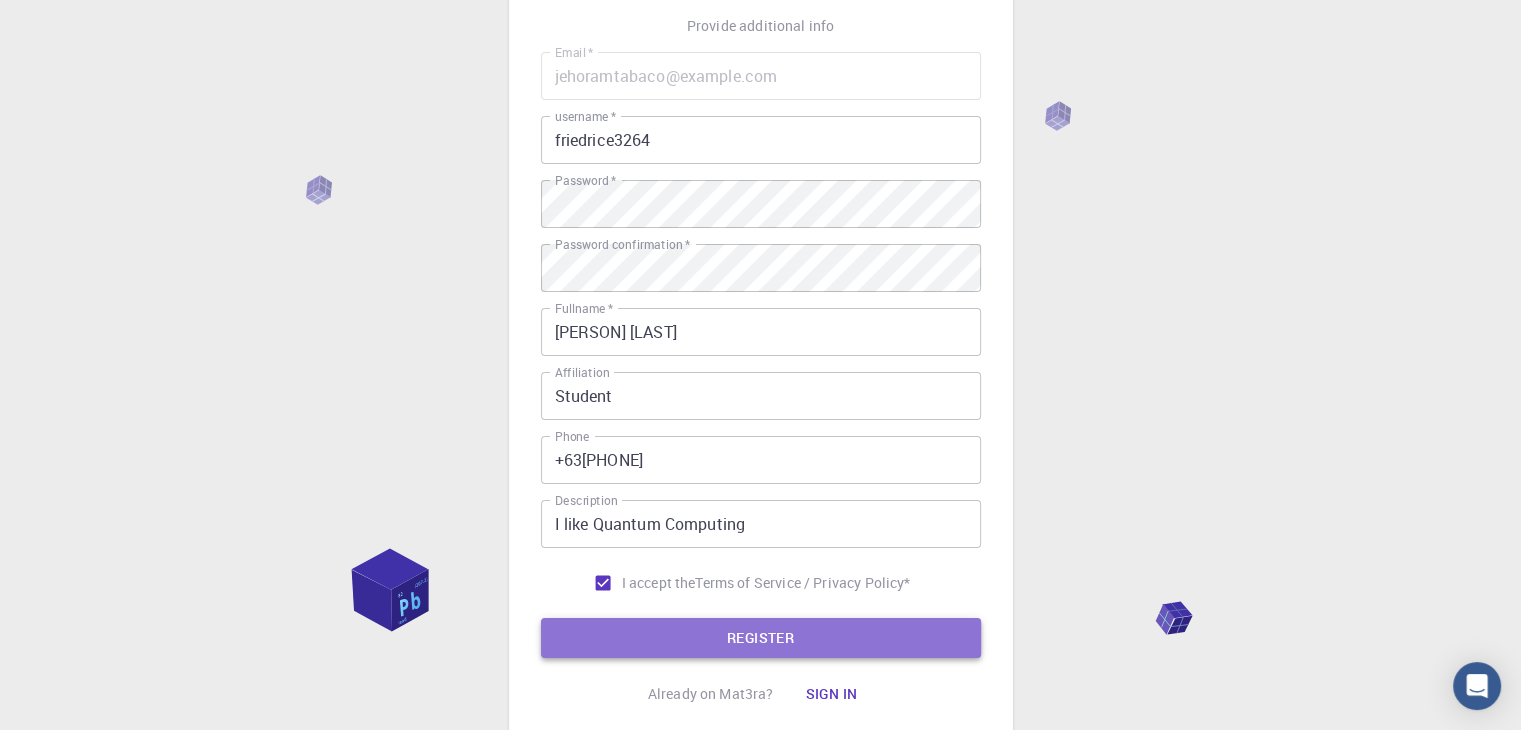 click on "REGISTER" at bounding box center [761, 638] 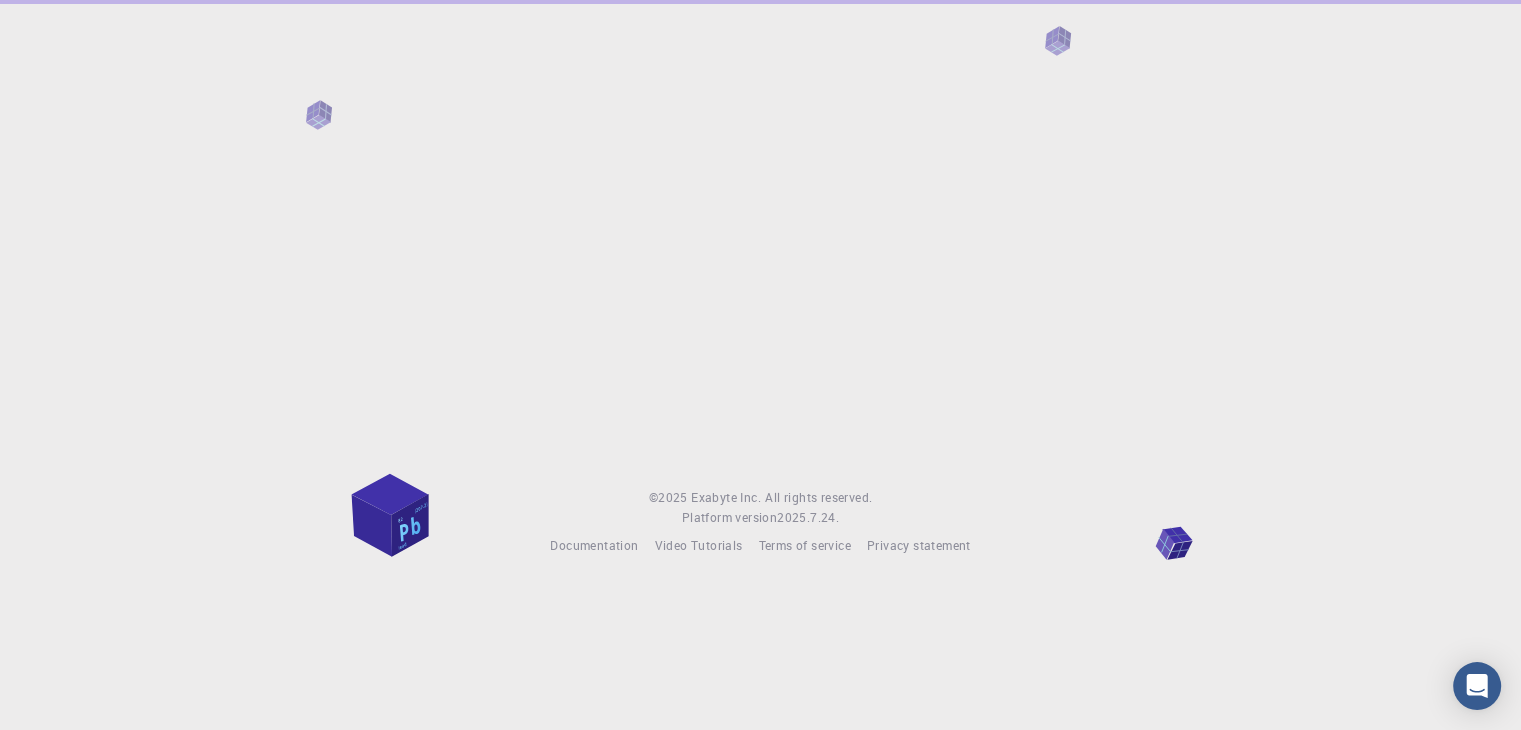 scroll, scrollTop: 0, scrollLeft: 0, axis: both 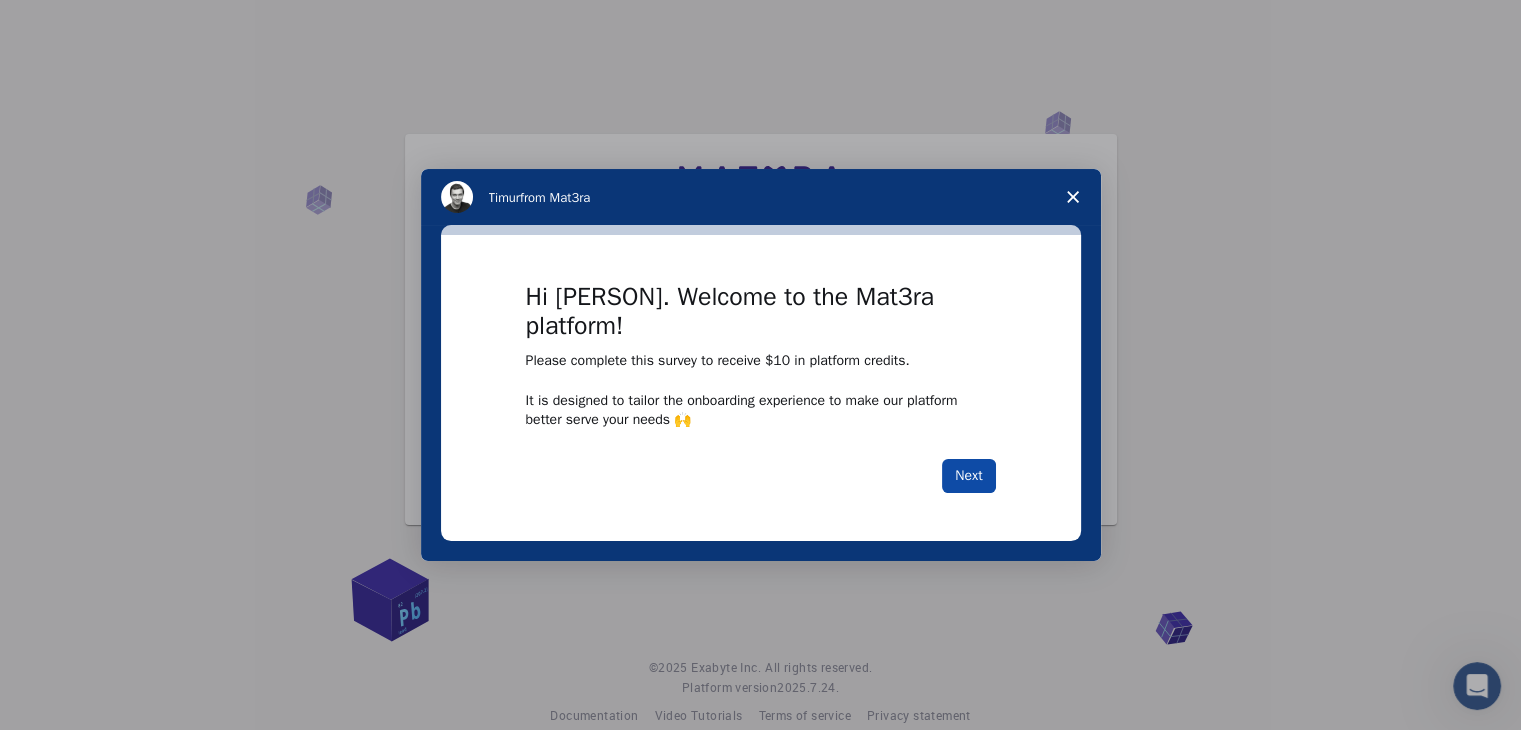 click on "Next" at bounding box center (968, 476) 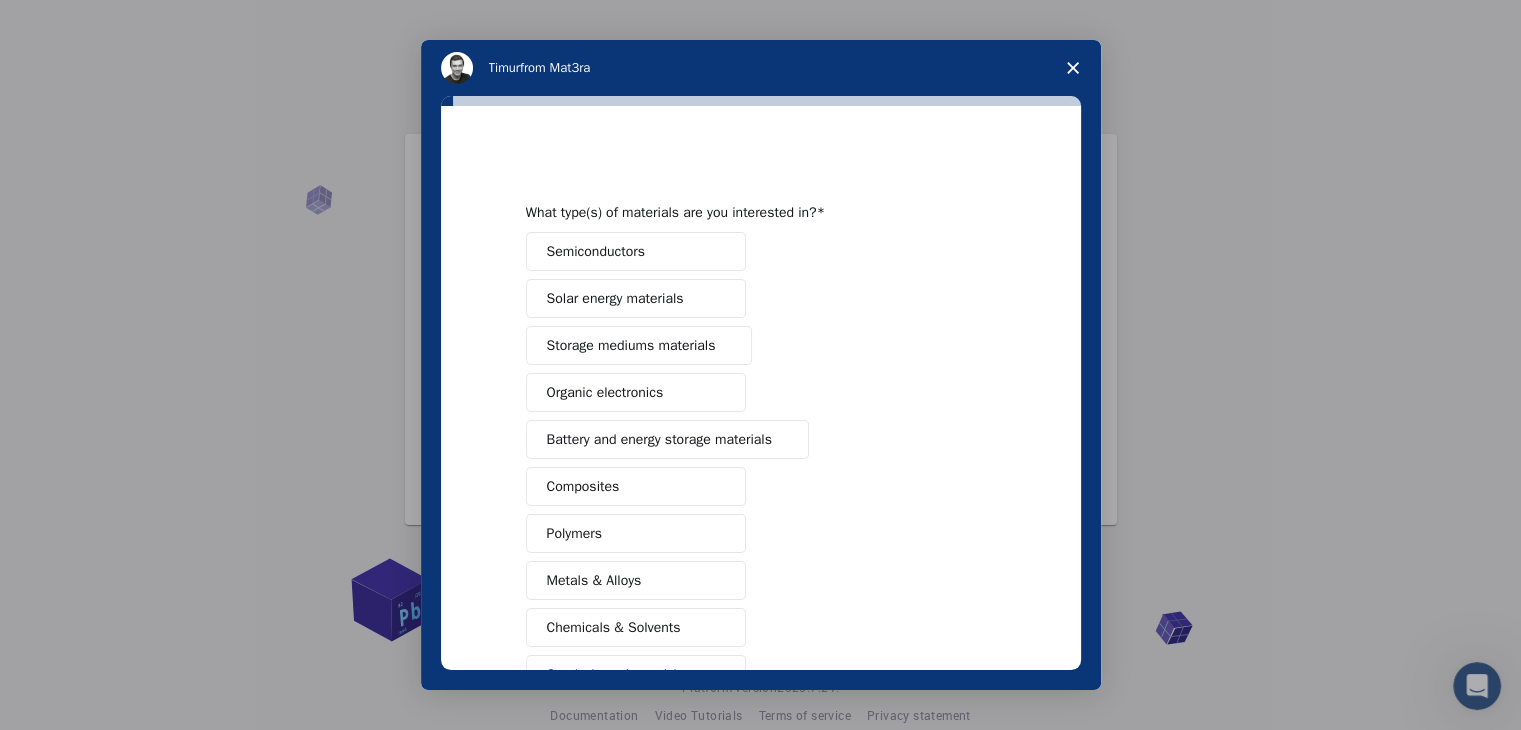 click 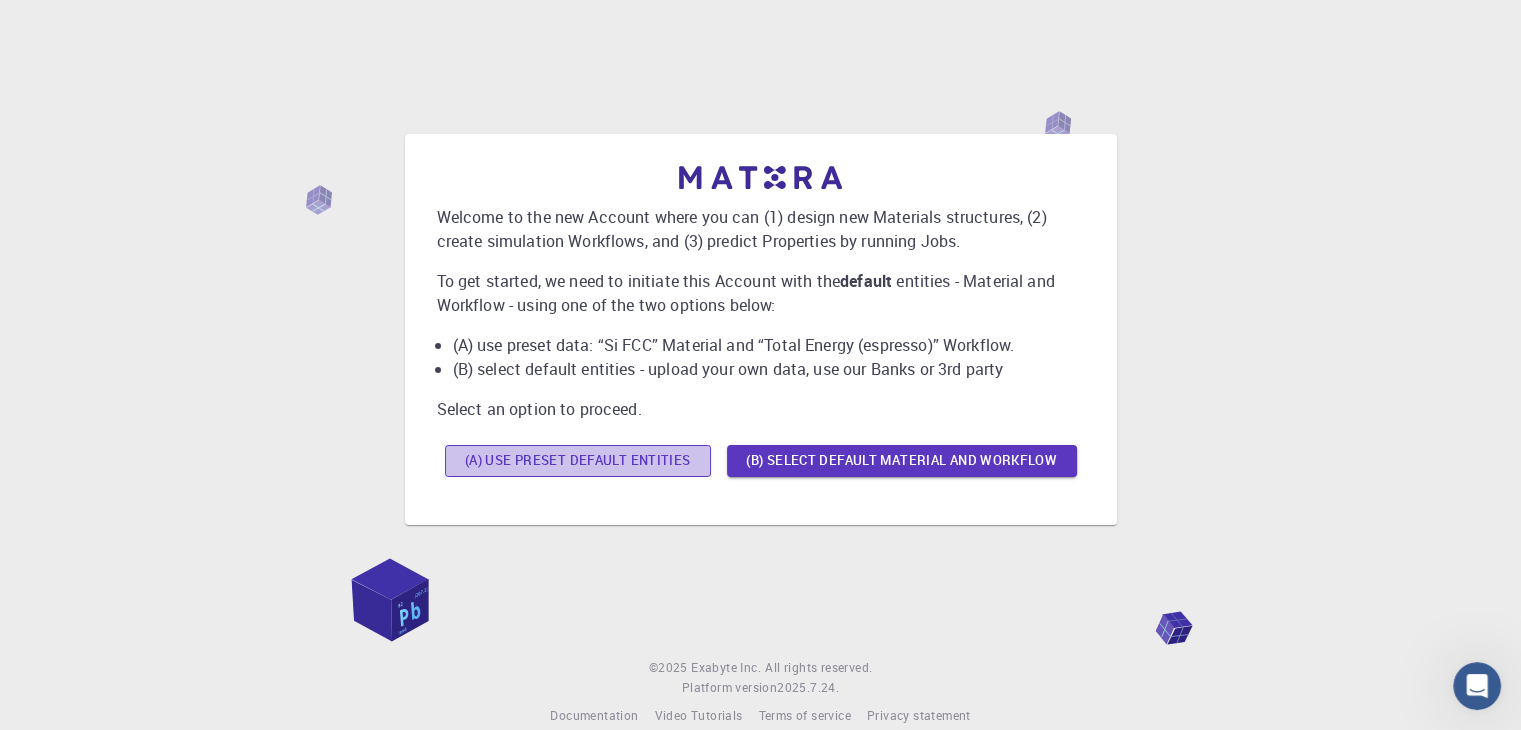 click on "(A) Use preset default entities" at bounding box center (578, 461) 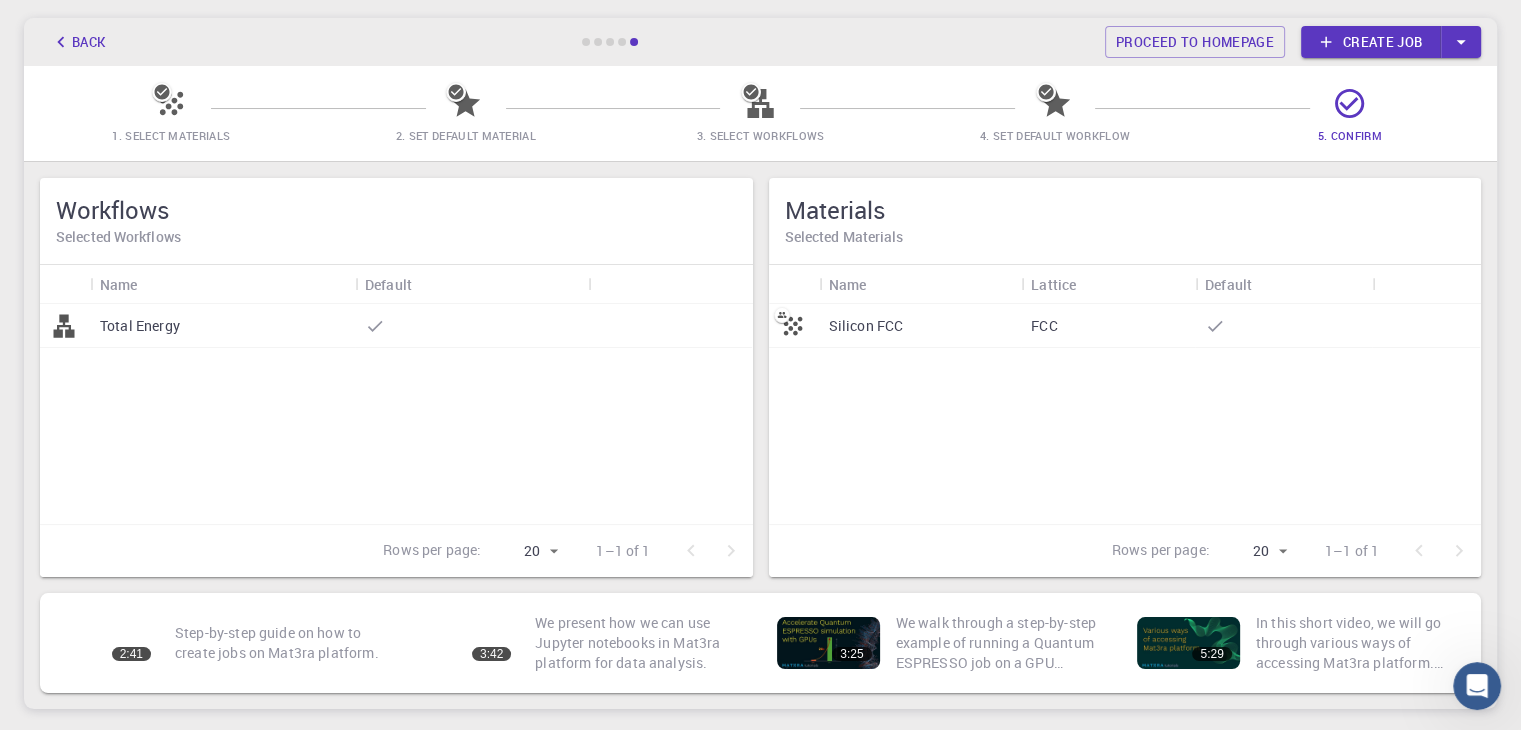 scroll, scrollTop: 88, scrollLeft: 0, axis: vertical 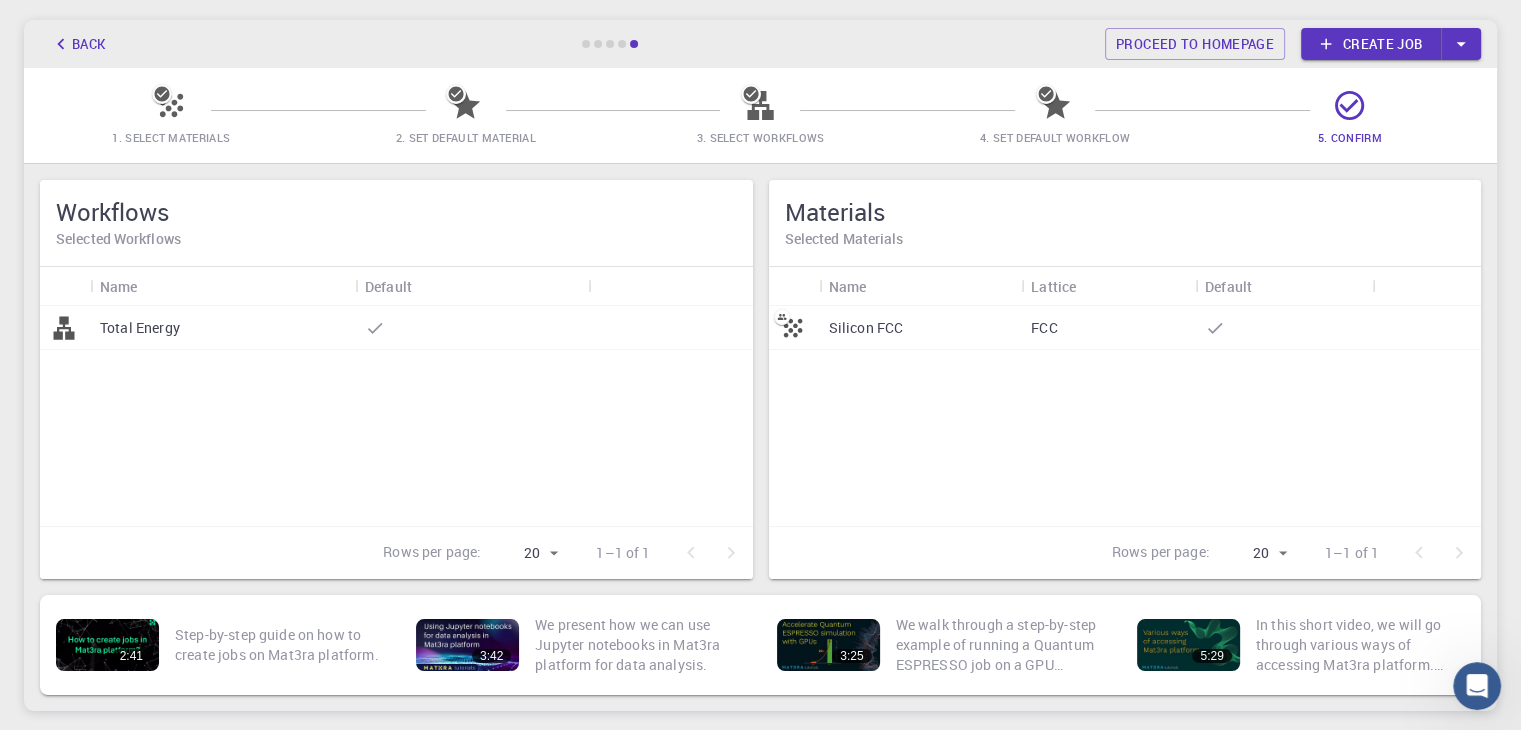 click on "Total Energy" at bounding box center [222, 328] 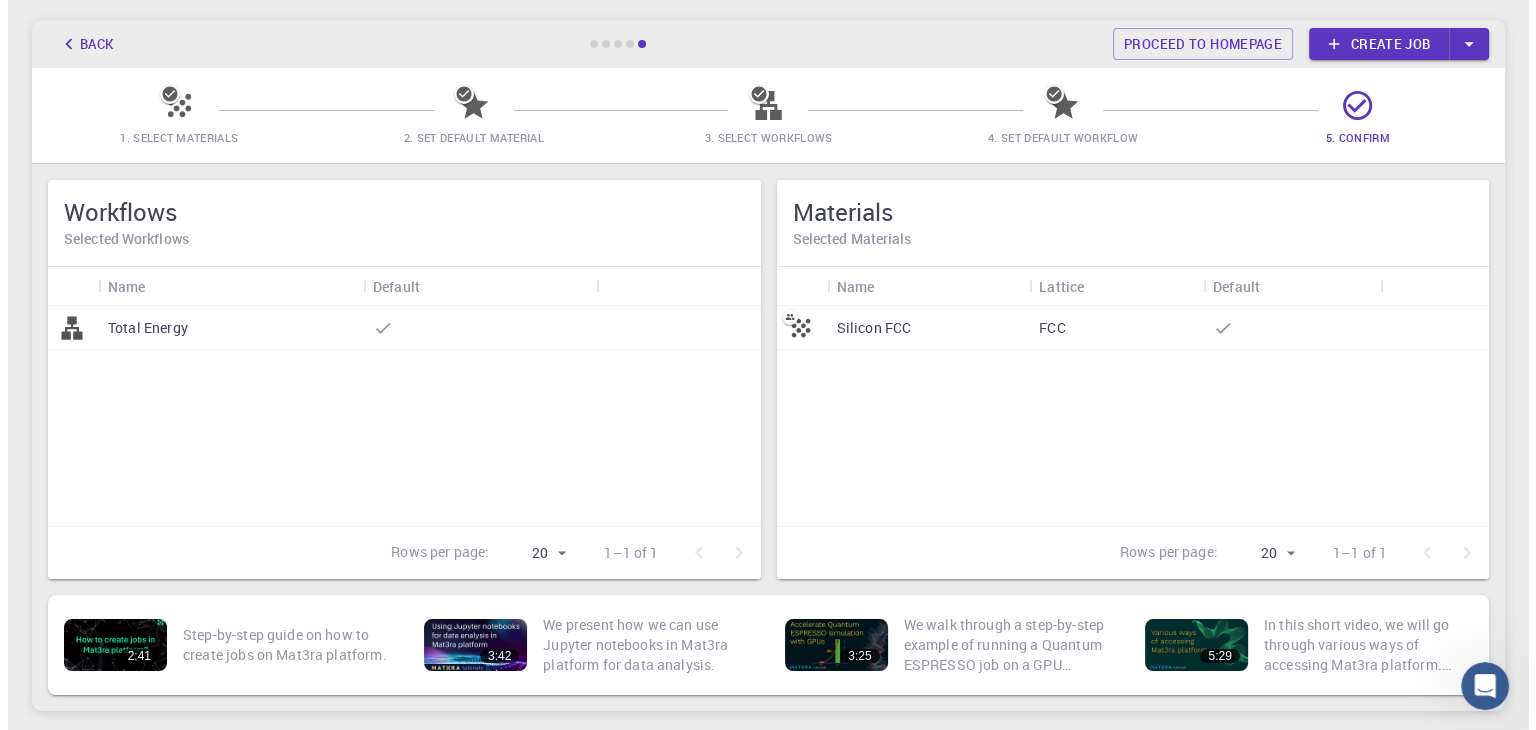 scroll, scrollTop: 0, scrollLeft: 0, axis: both 